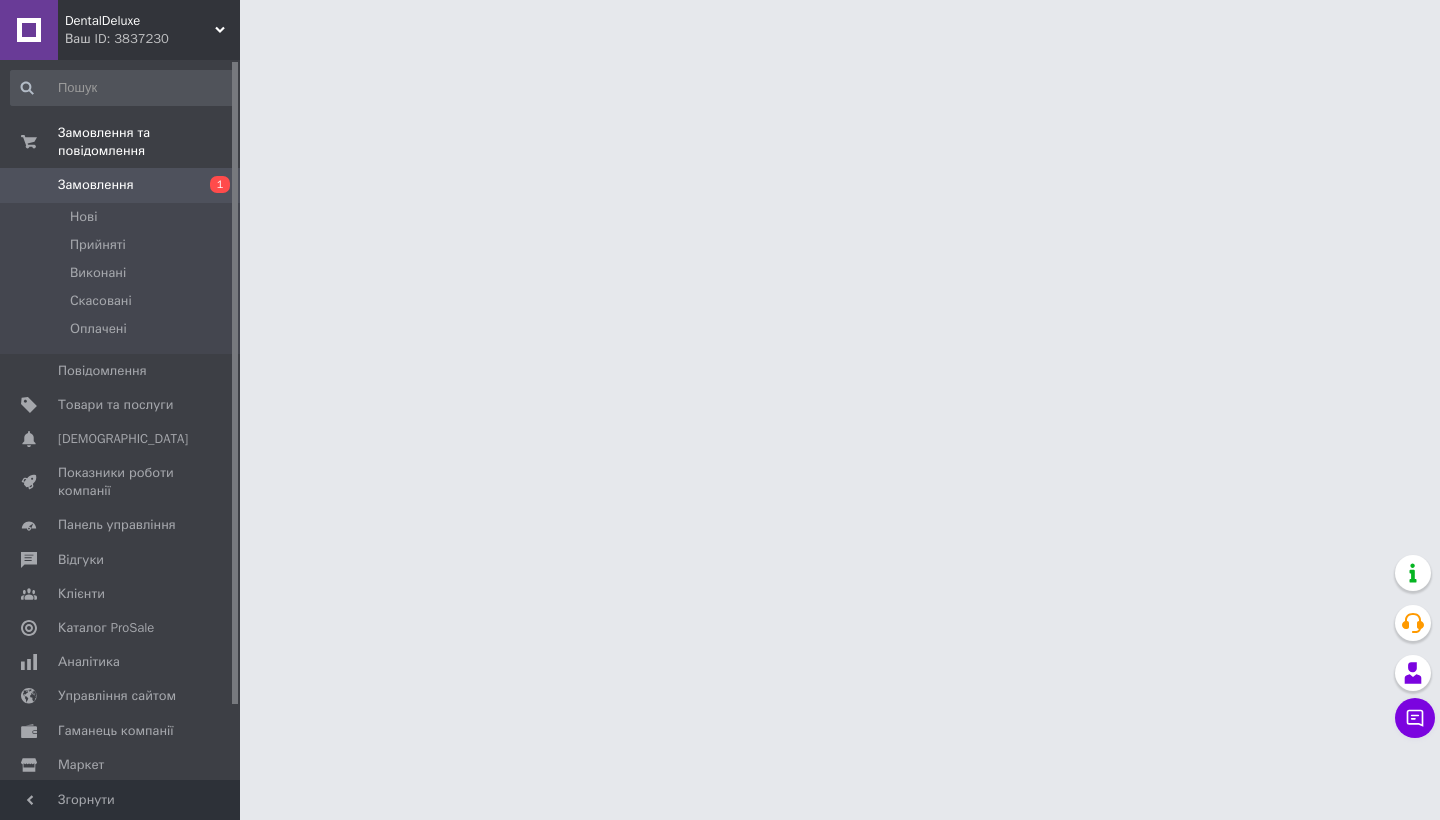 scroll, scrollTop: 0, scrollLeft: 0, axis: both 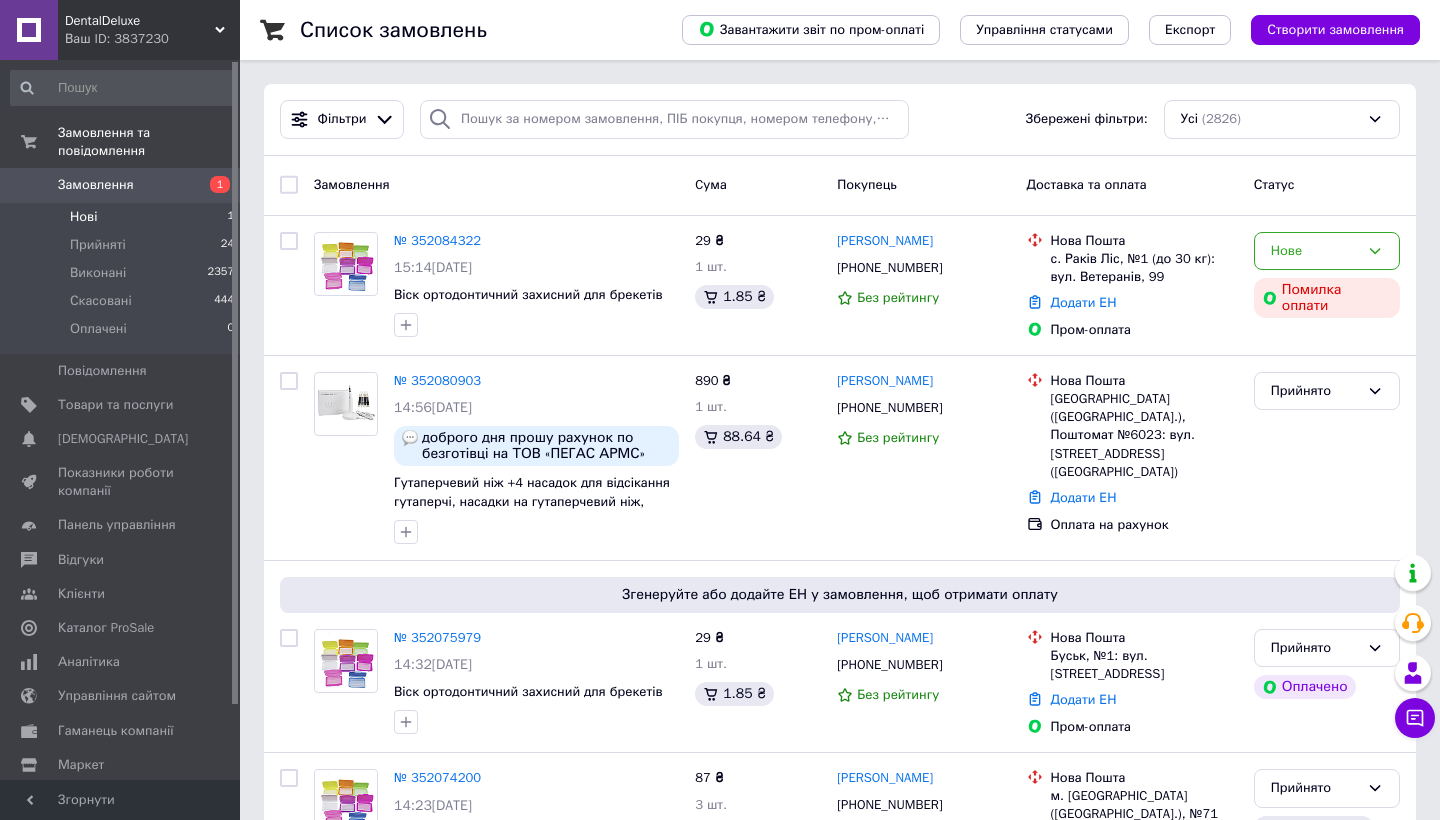 click on "Нові 1" at bounding box center [123, 217] 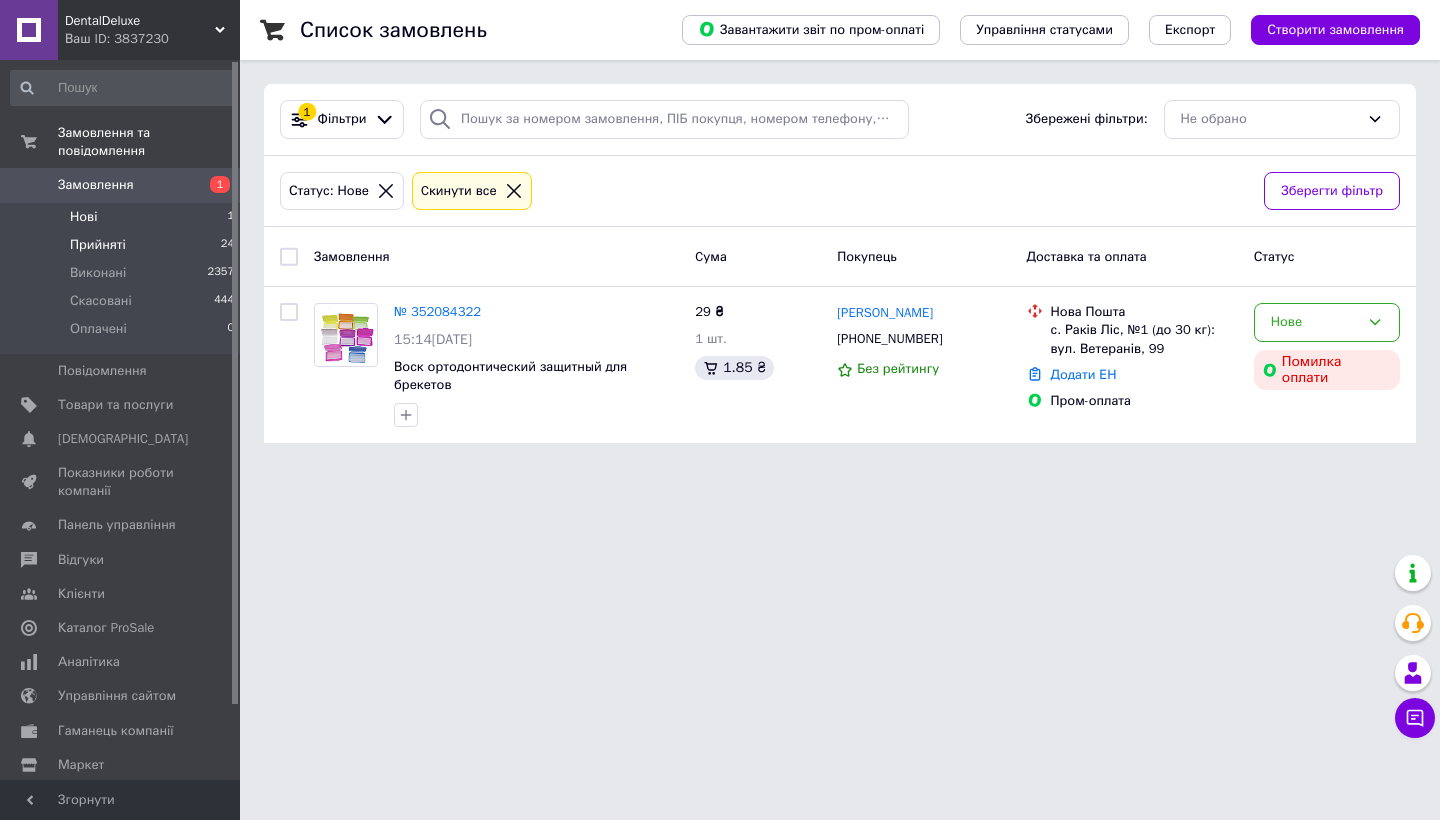click on "Прийняті" at bounding box center [98, 245] 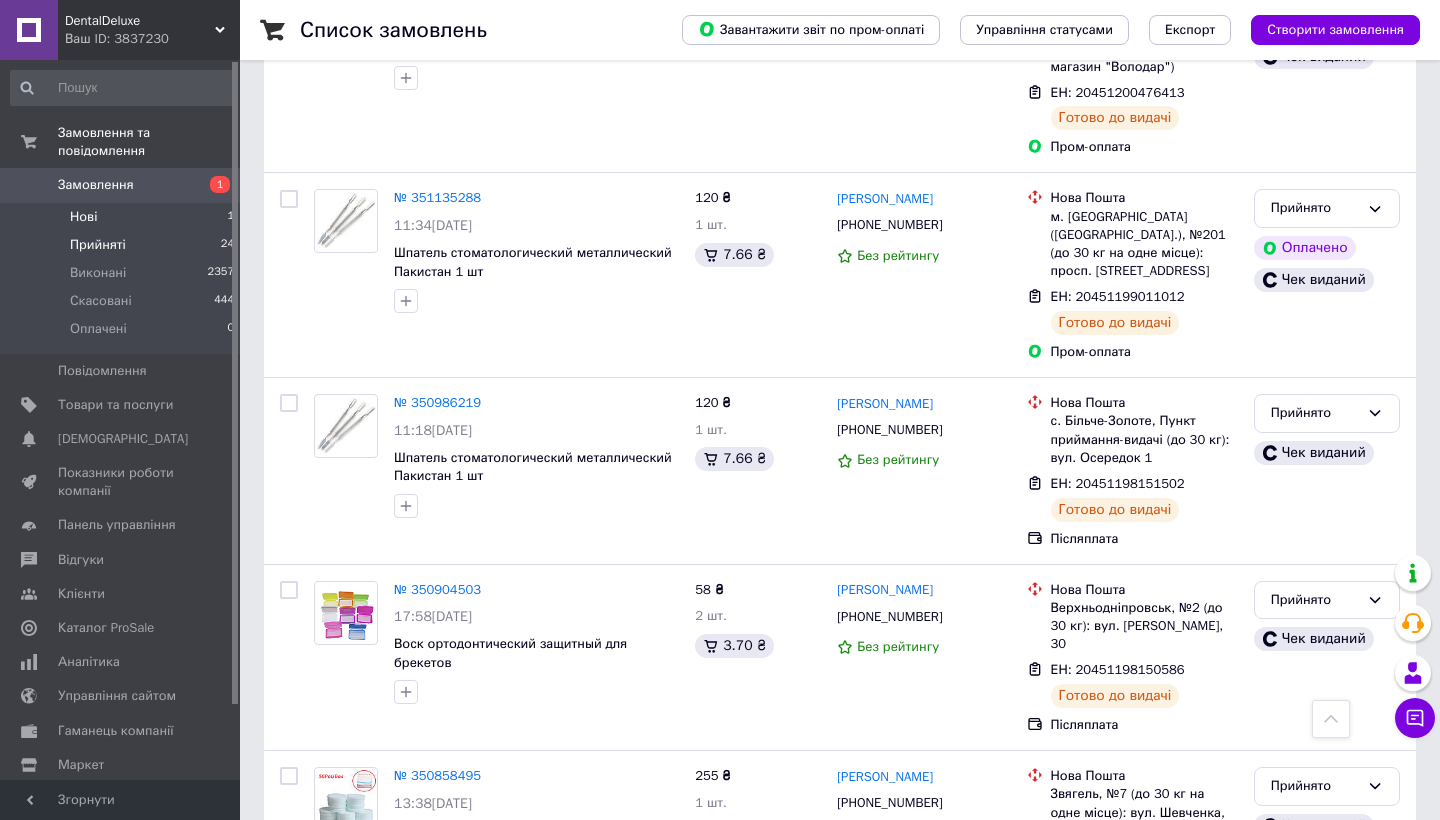 scroll, scrollTop: 4405, scrollLeft: 0, axis: vertical 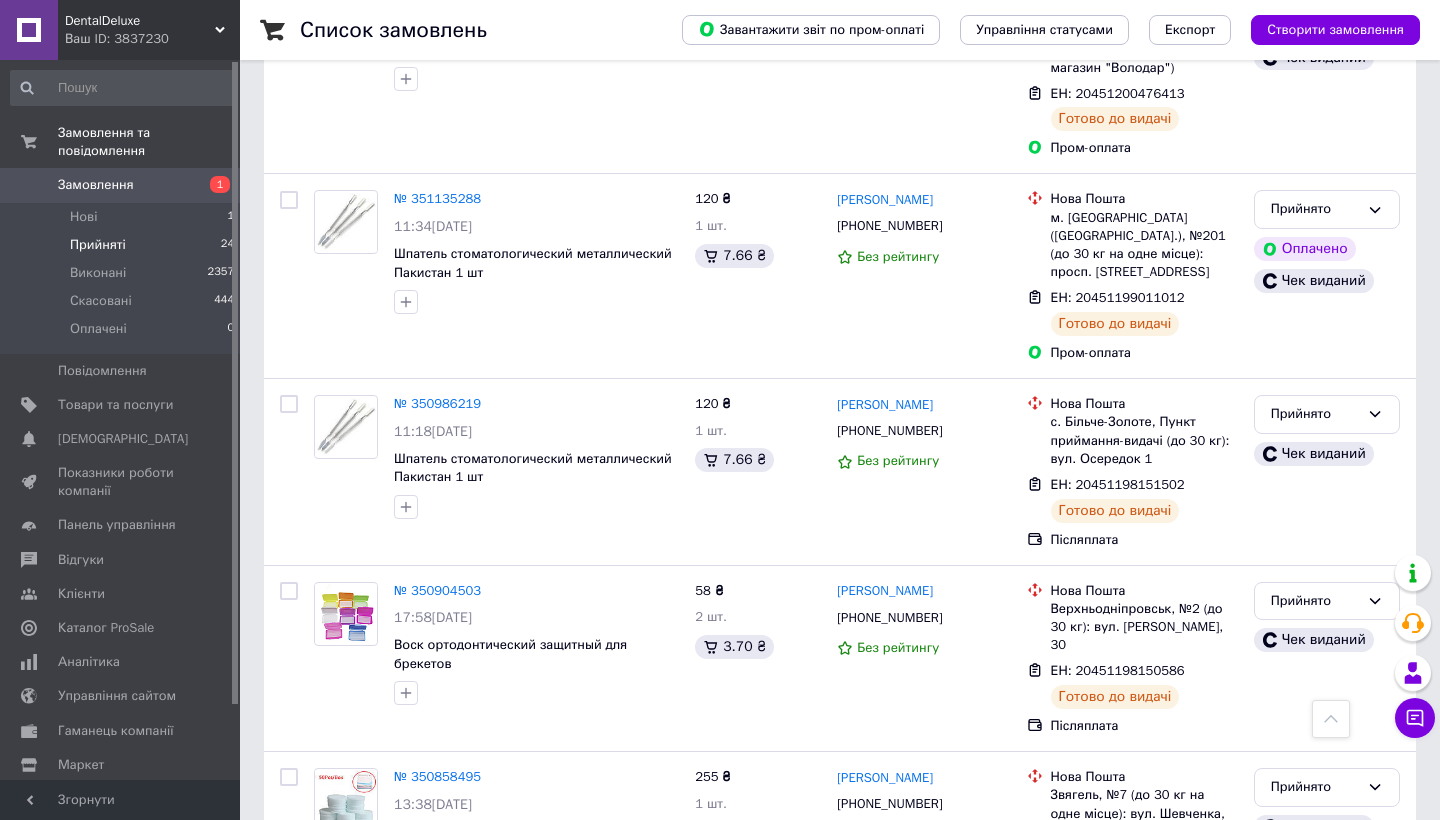 click on "Прийняті" at bounding box center [98, 245] 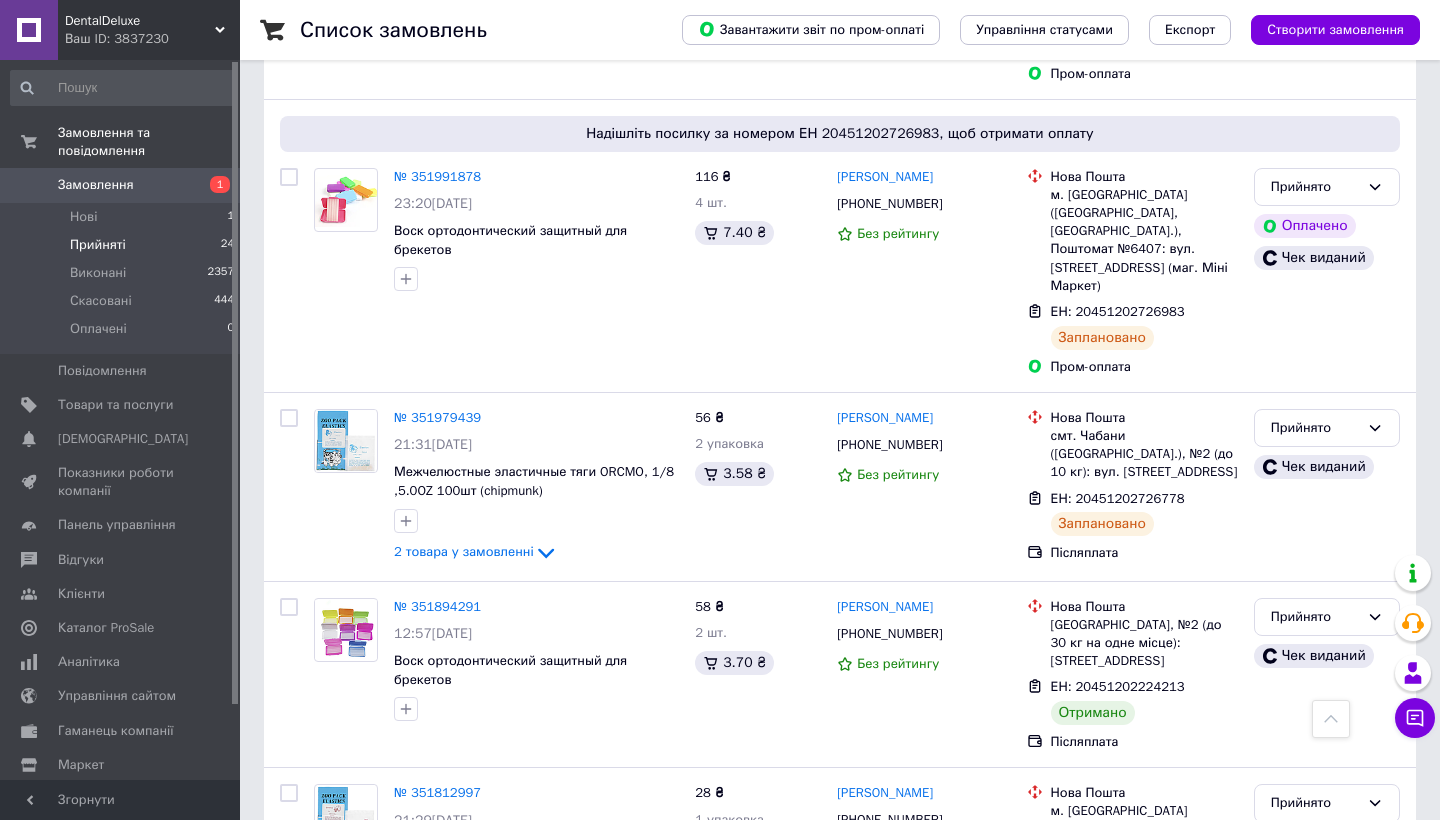 scroll, scrollTop: 1741, scrollLeft: 0, axis: vertical 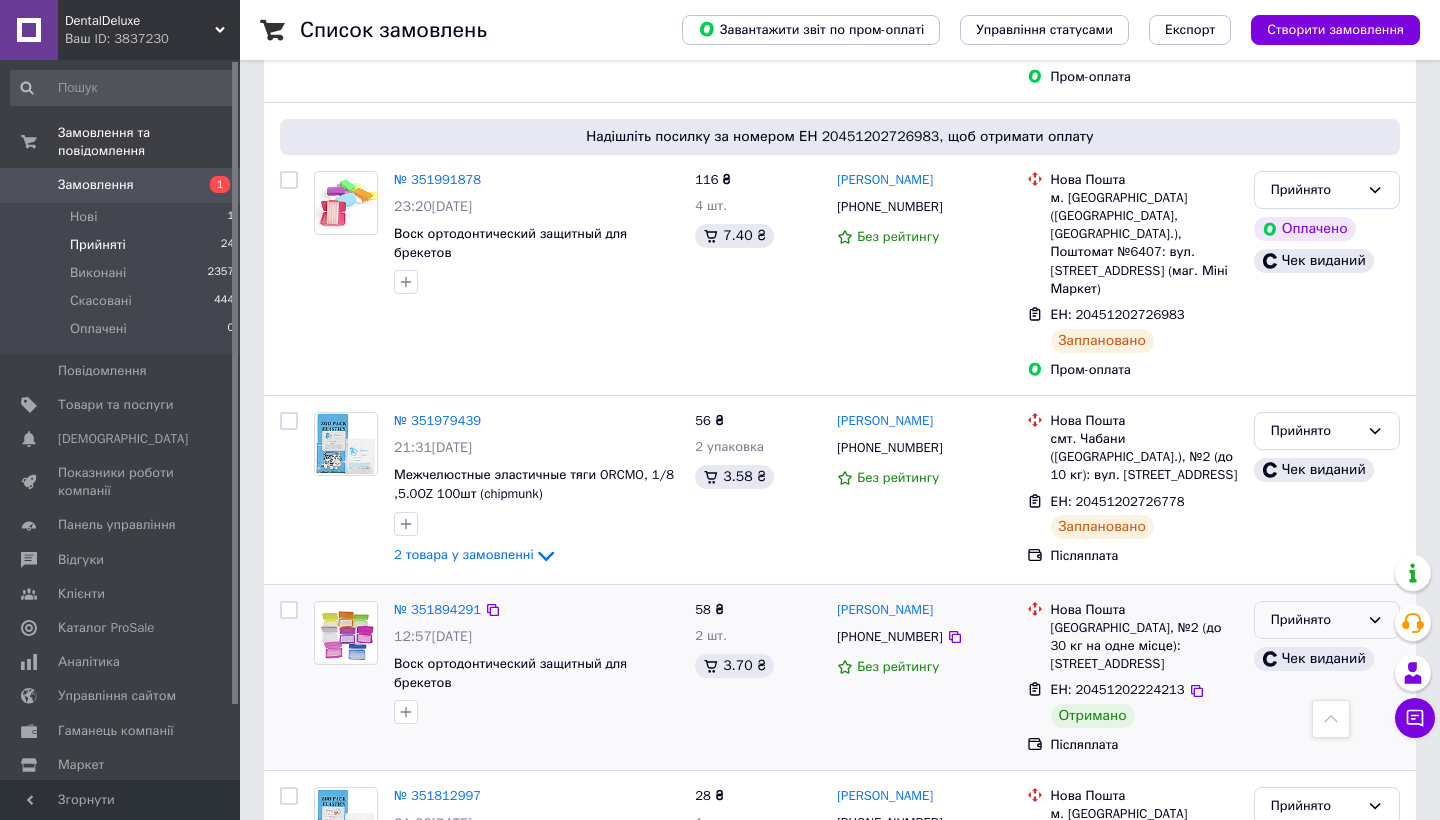 click on "Прийнято" at bounding box center [1315, 620] 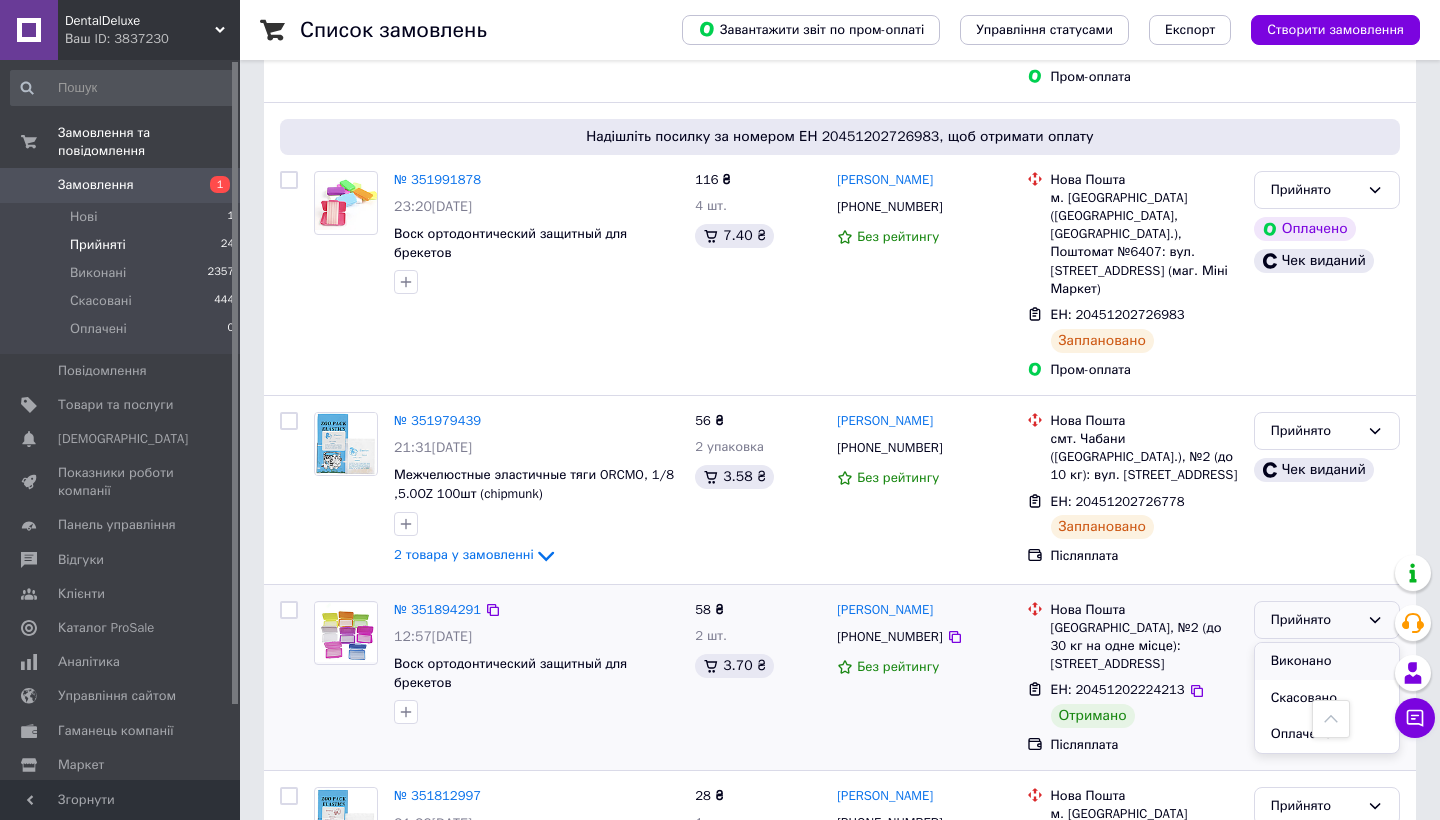 click on "Виконано" at bounding box center [1327, 661] 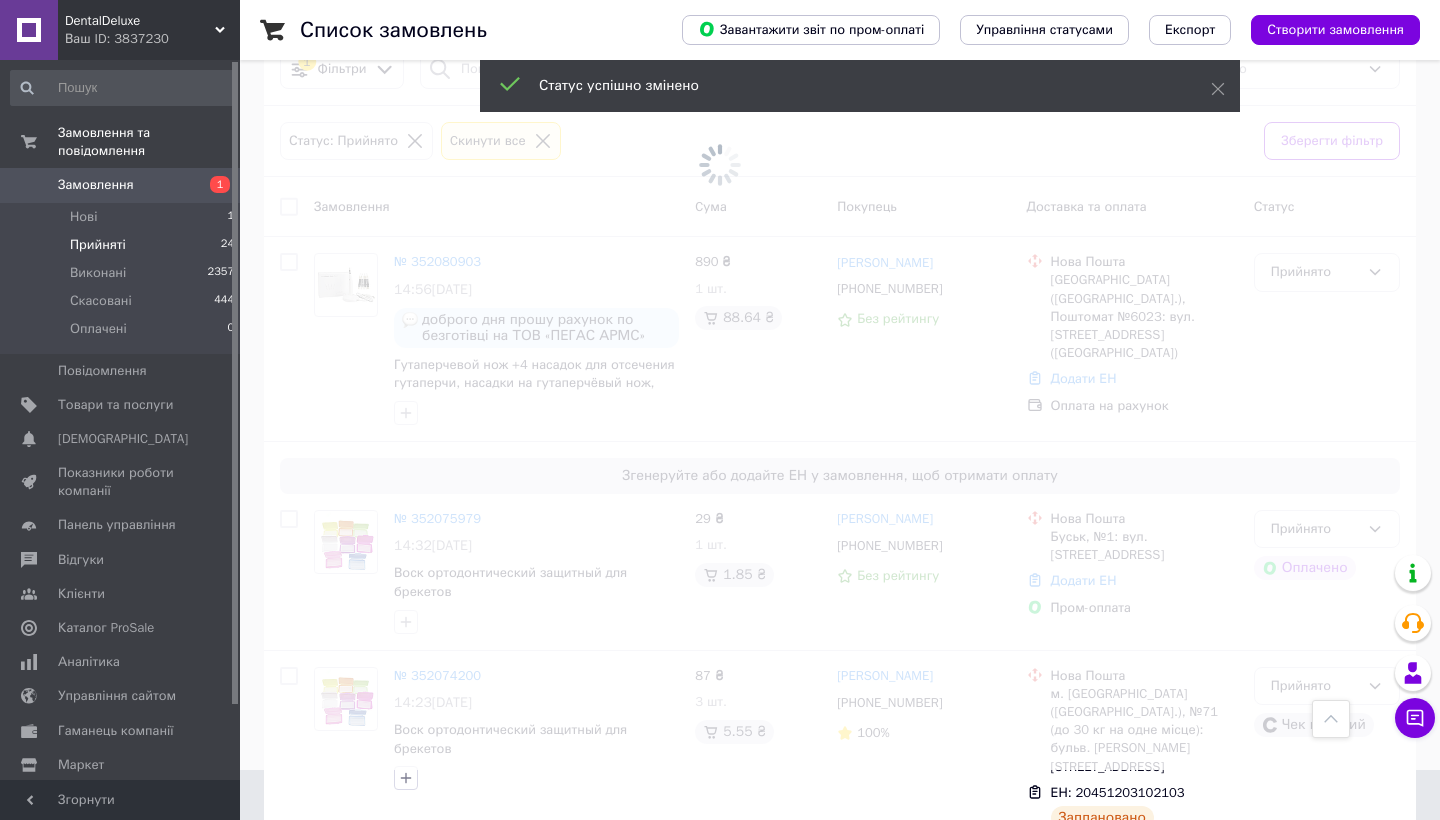 scroll, scrollTop: 50, scrollLeft: 0, axis: vertical 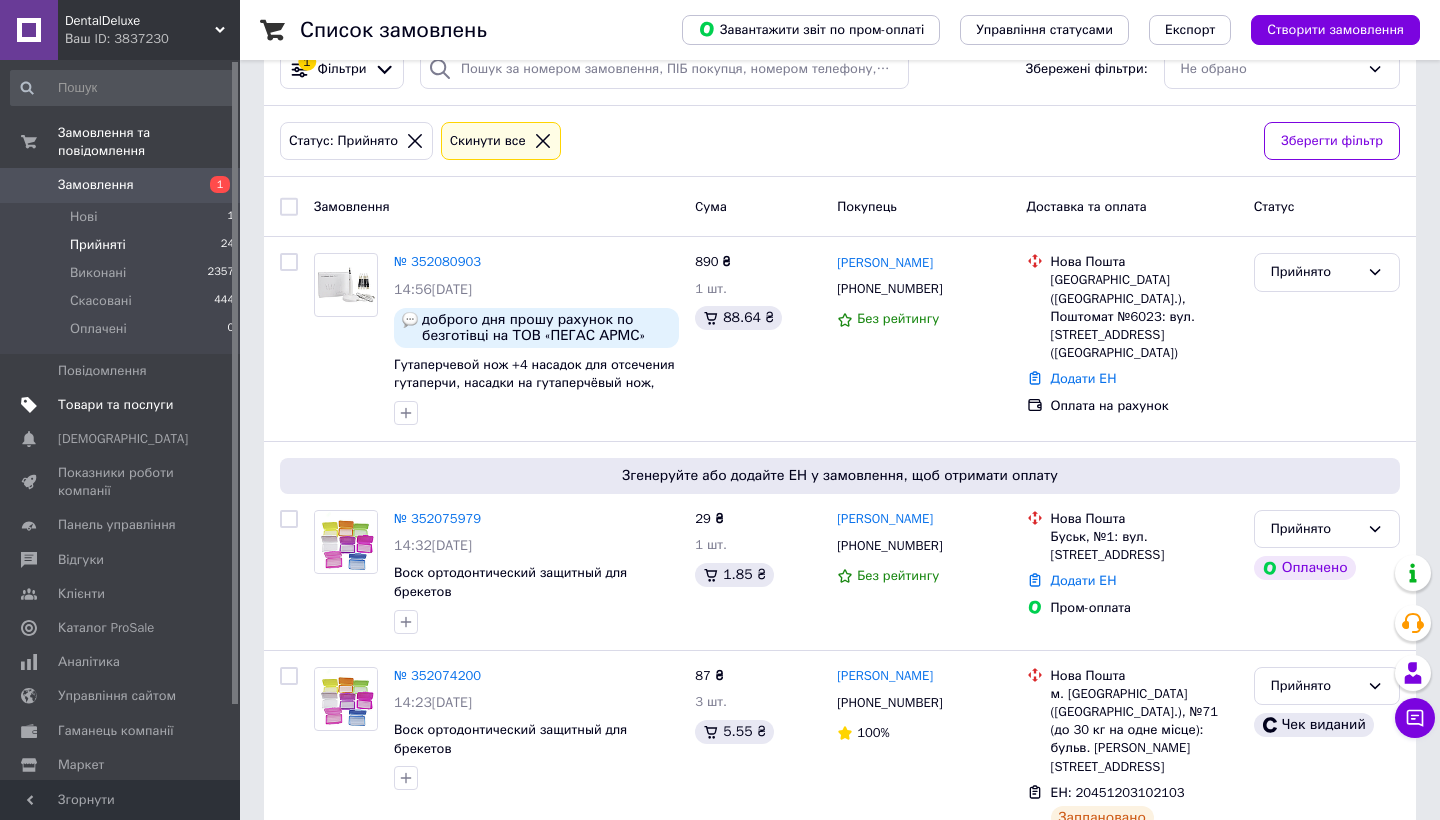 click on "Товари та послуги" at bounding box center [115, 405] 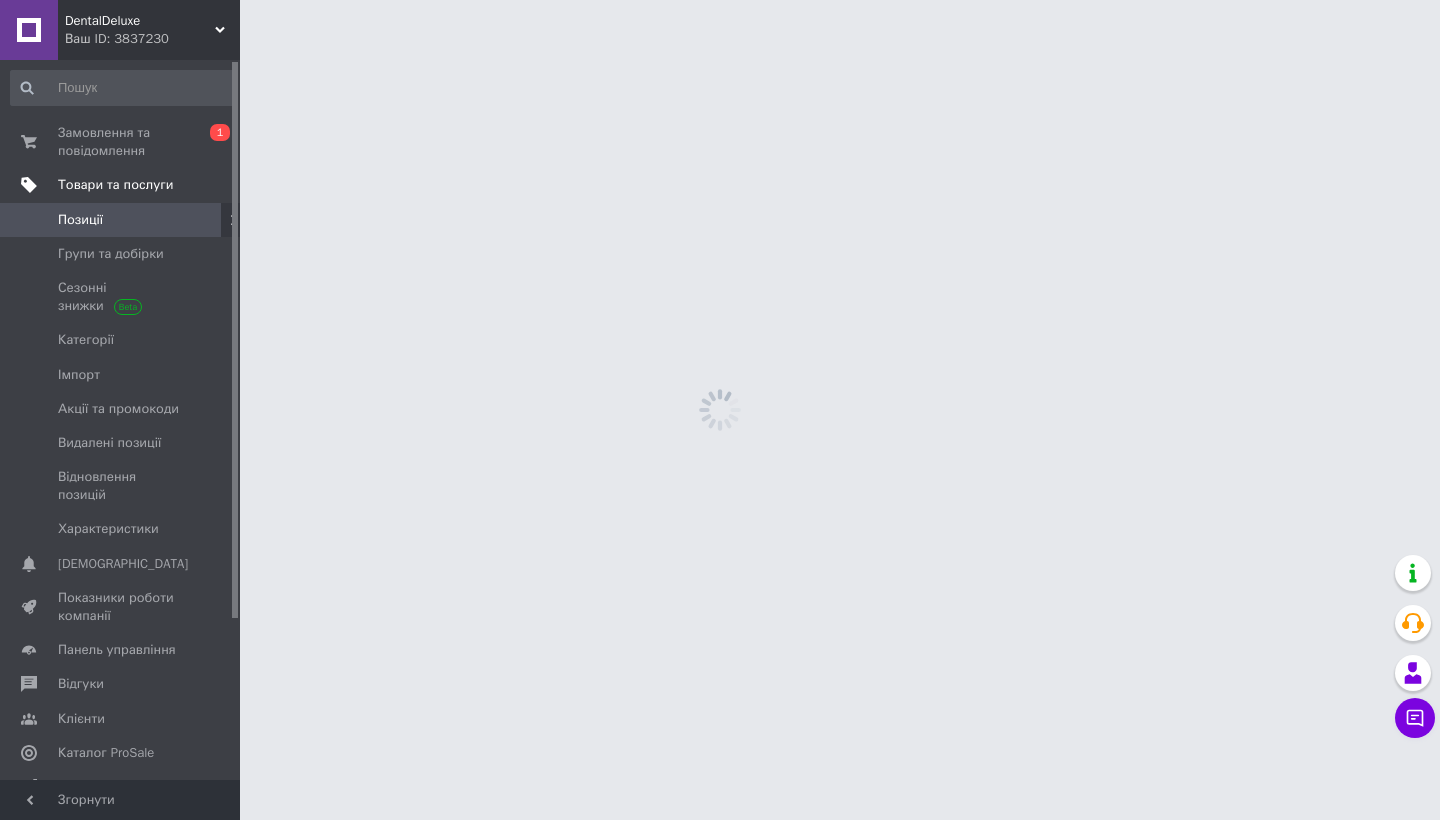 scroll, scrollTop: 0, scrollLeft: 0, axis: both 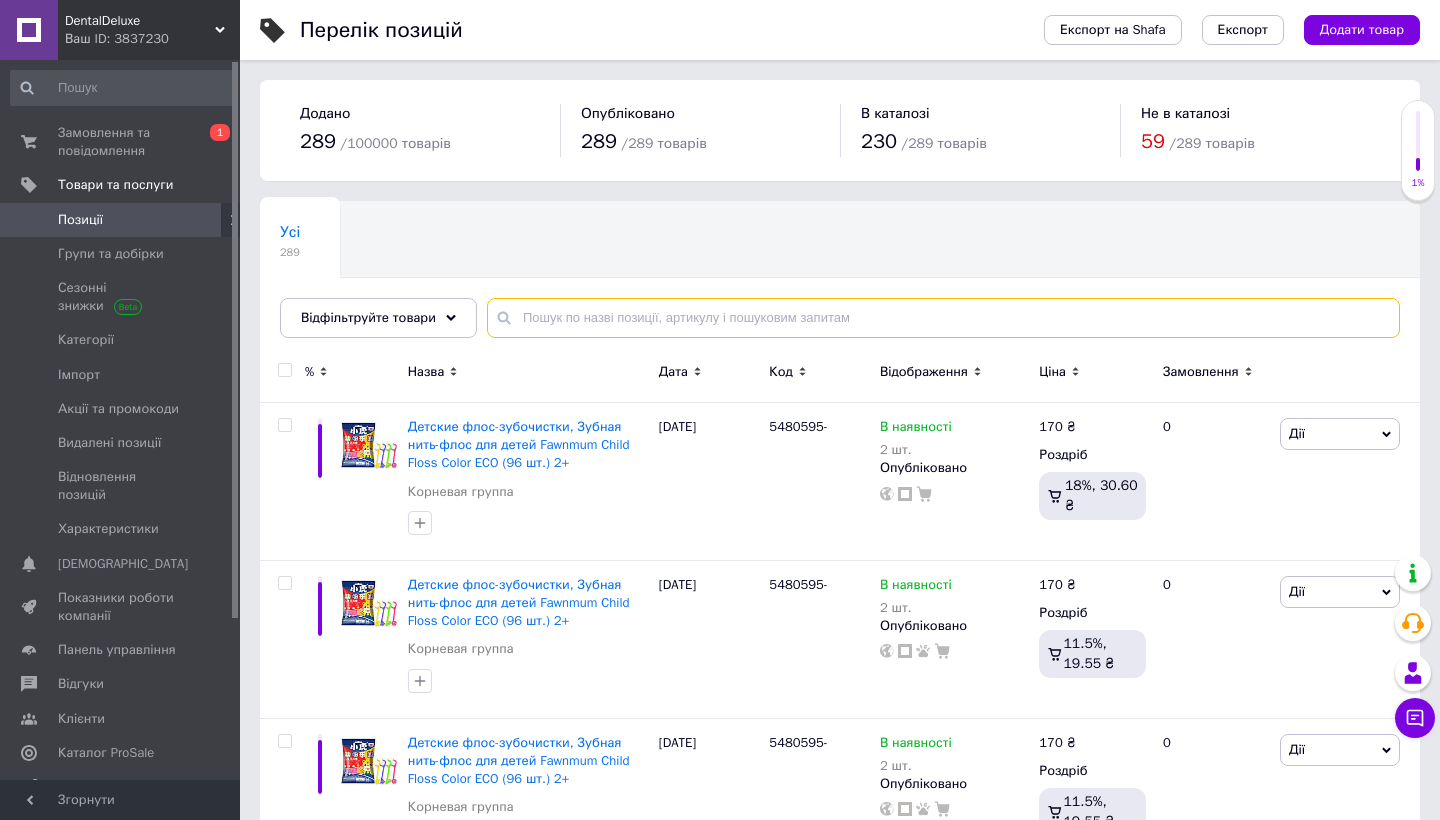 click at bounding box center (943, 318) 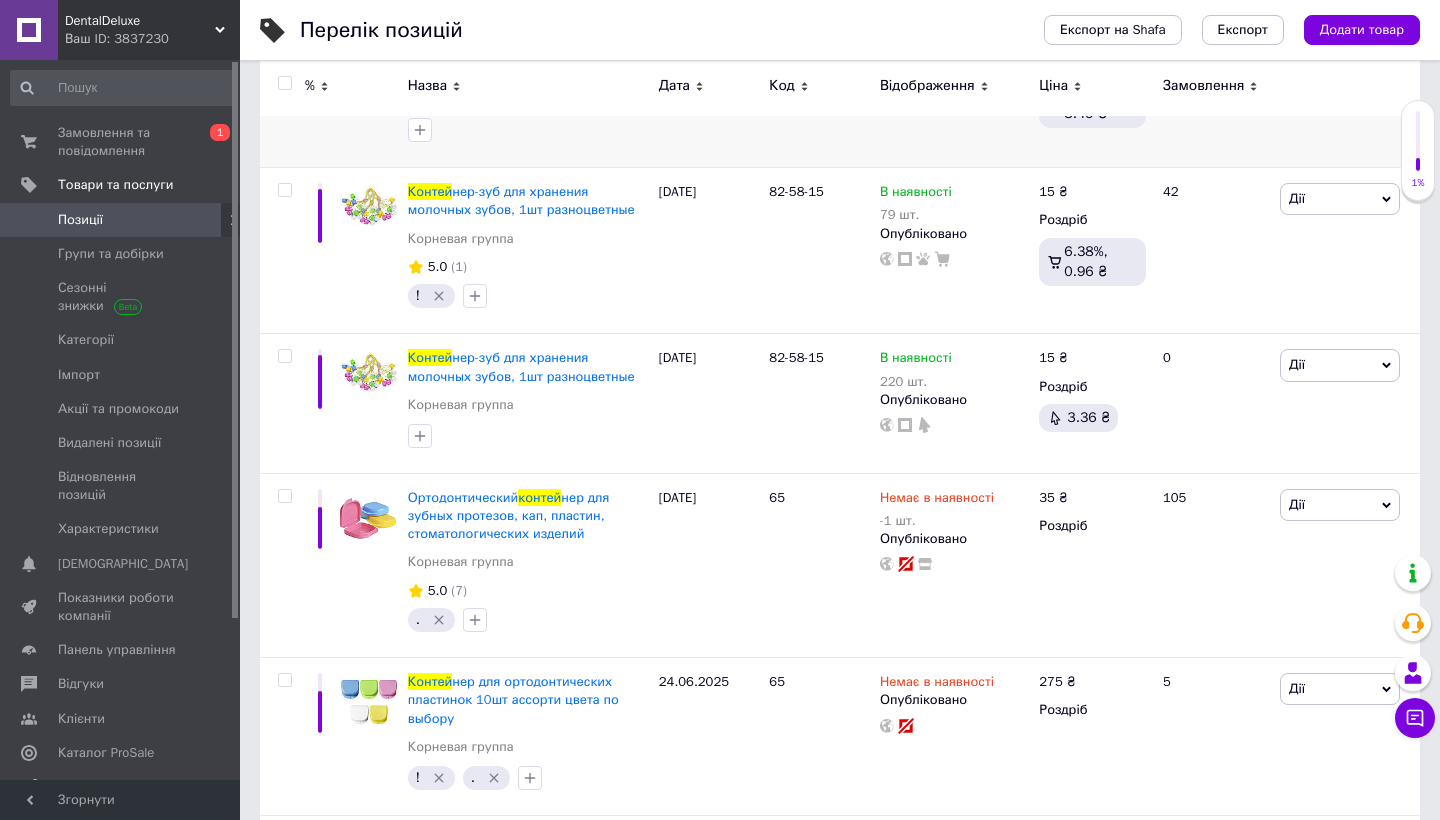 scroll, scrollTop: 535, scrollLeft: 0, axis: vertical 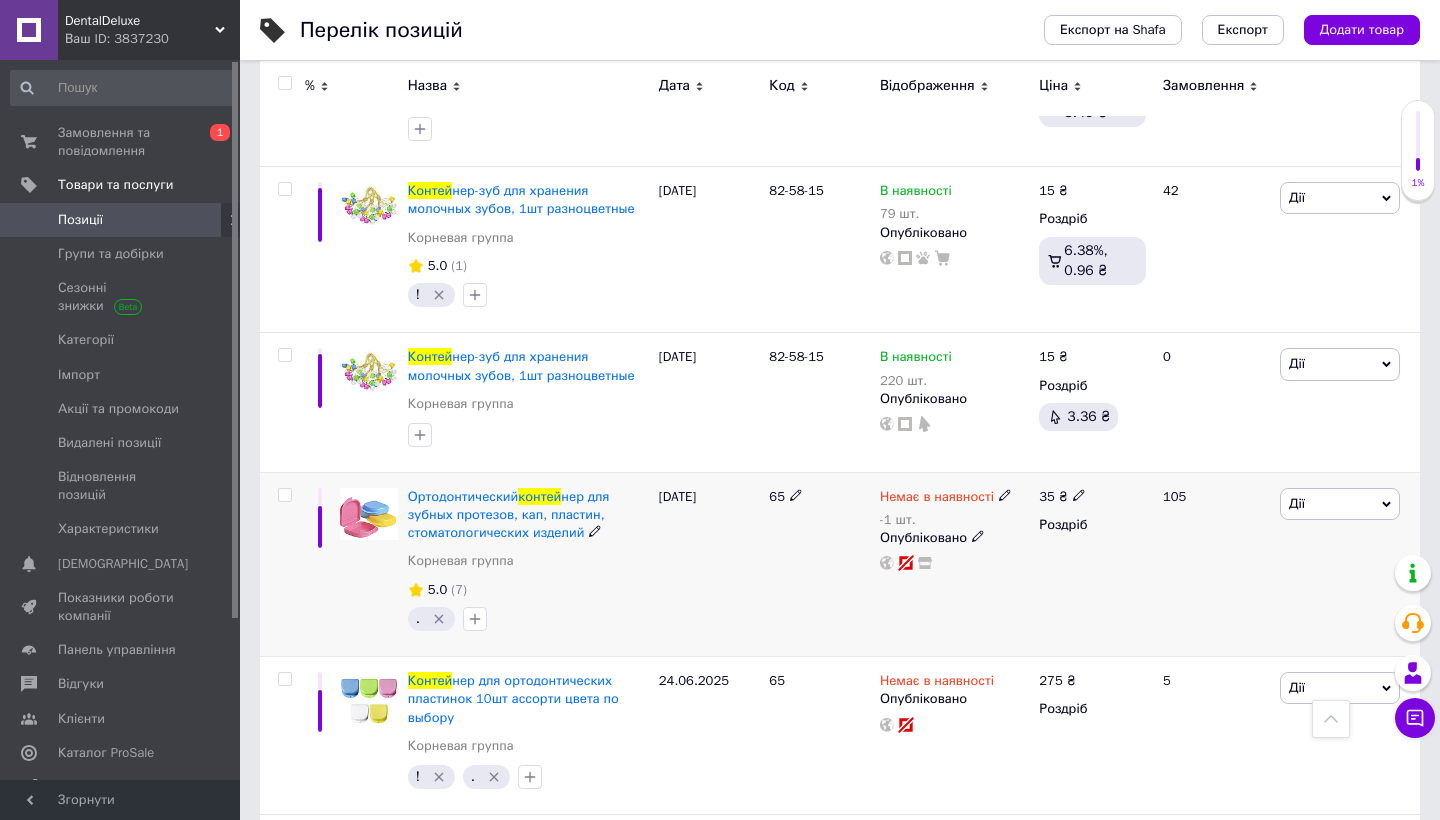 type on "контей" 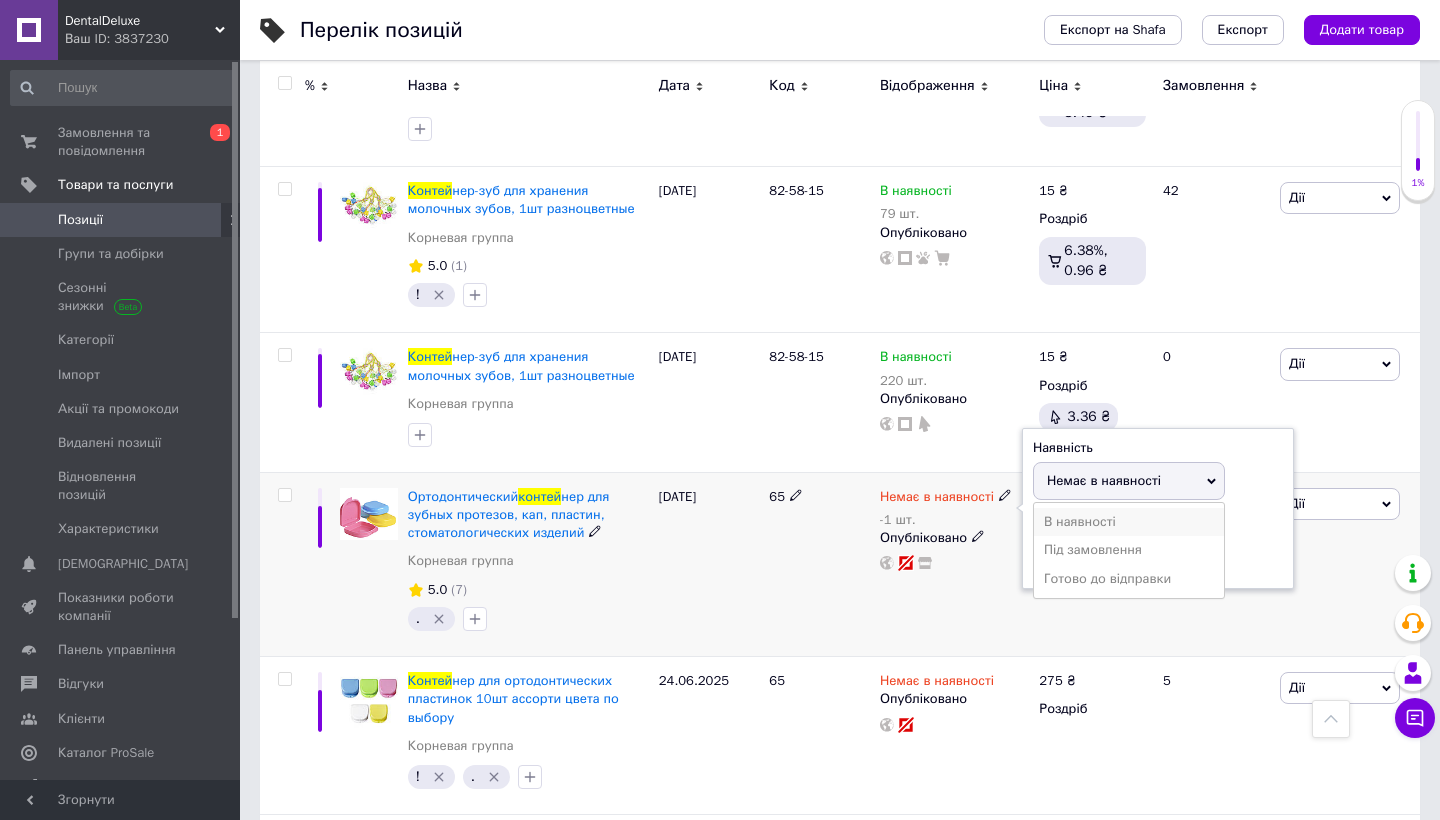 click on "В наявності" at bounding box center (1129, 522) 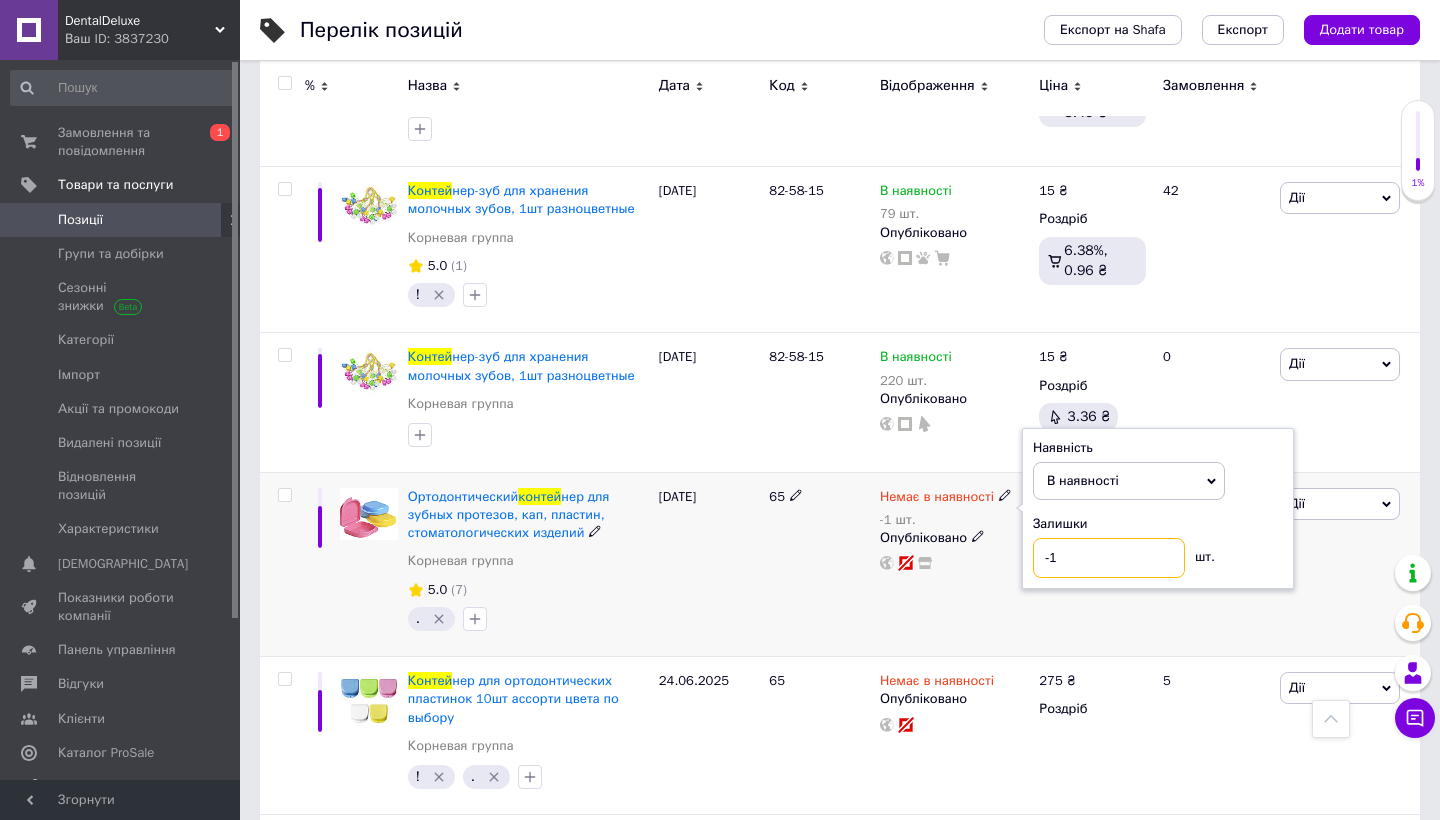 click on "-1" at bounding box center (1109, 558) 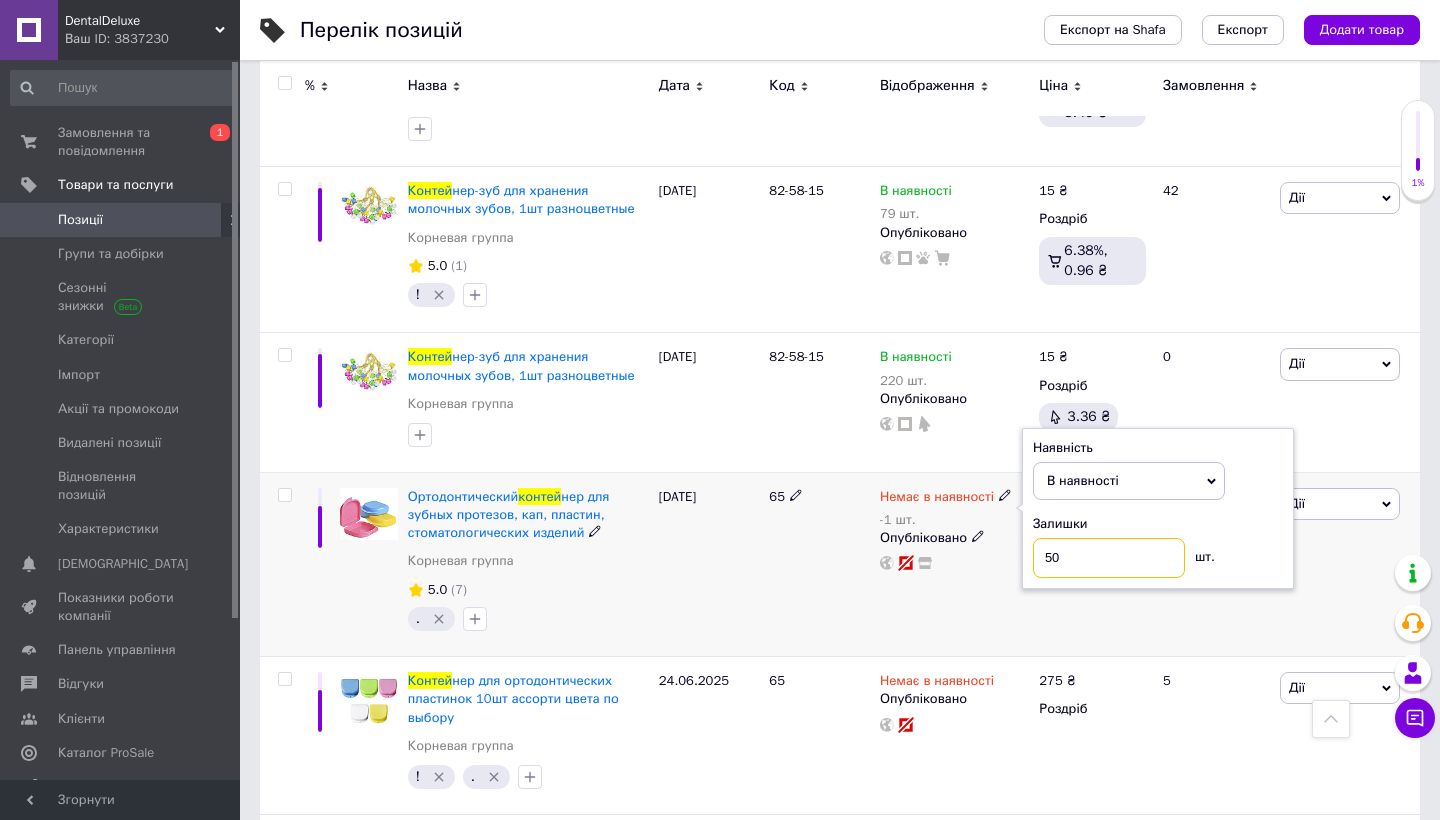 type on "500" 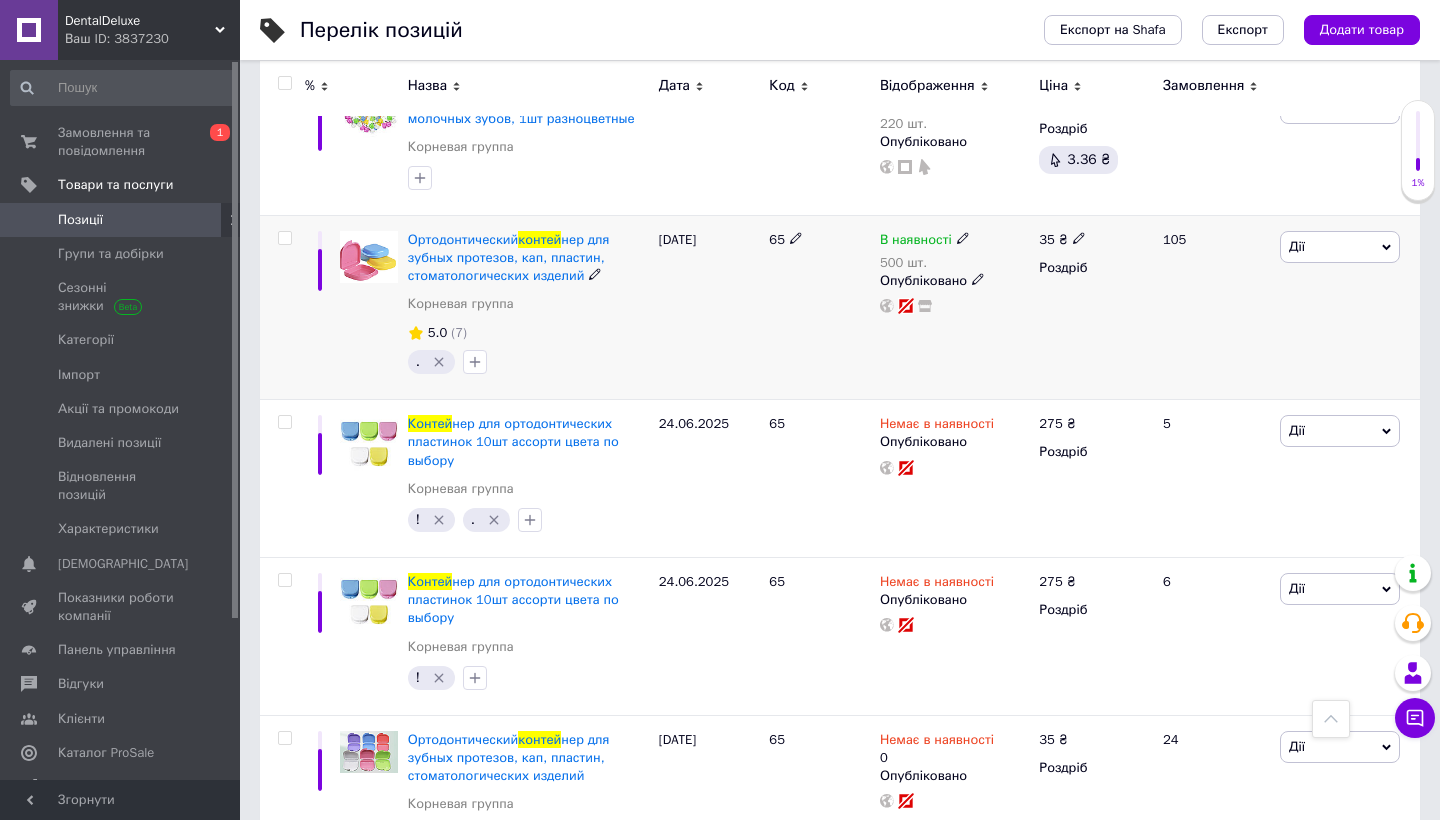 scroll, scrollTop: 816, scrollLeft: 0, axis: vertical 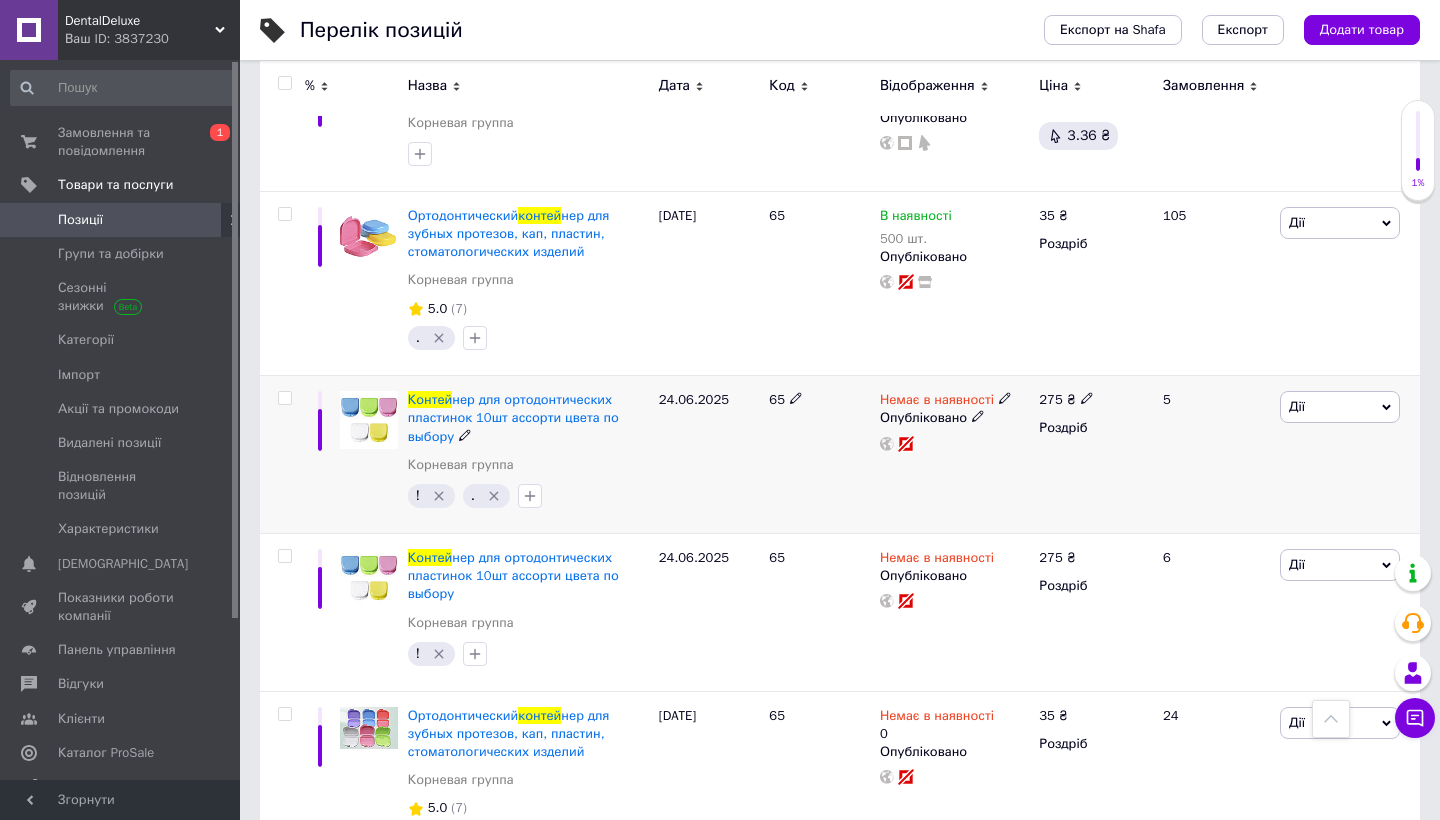 click on "Немає в наявності" at bounding box center (937, 402) 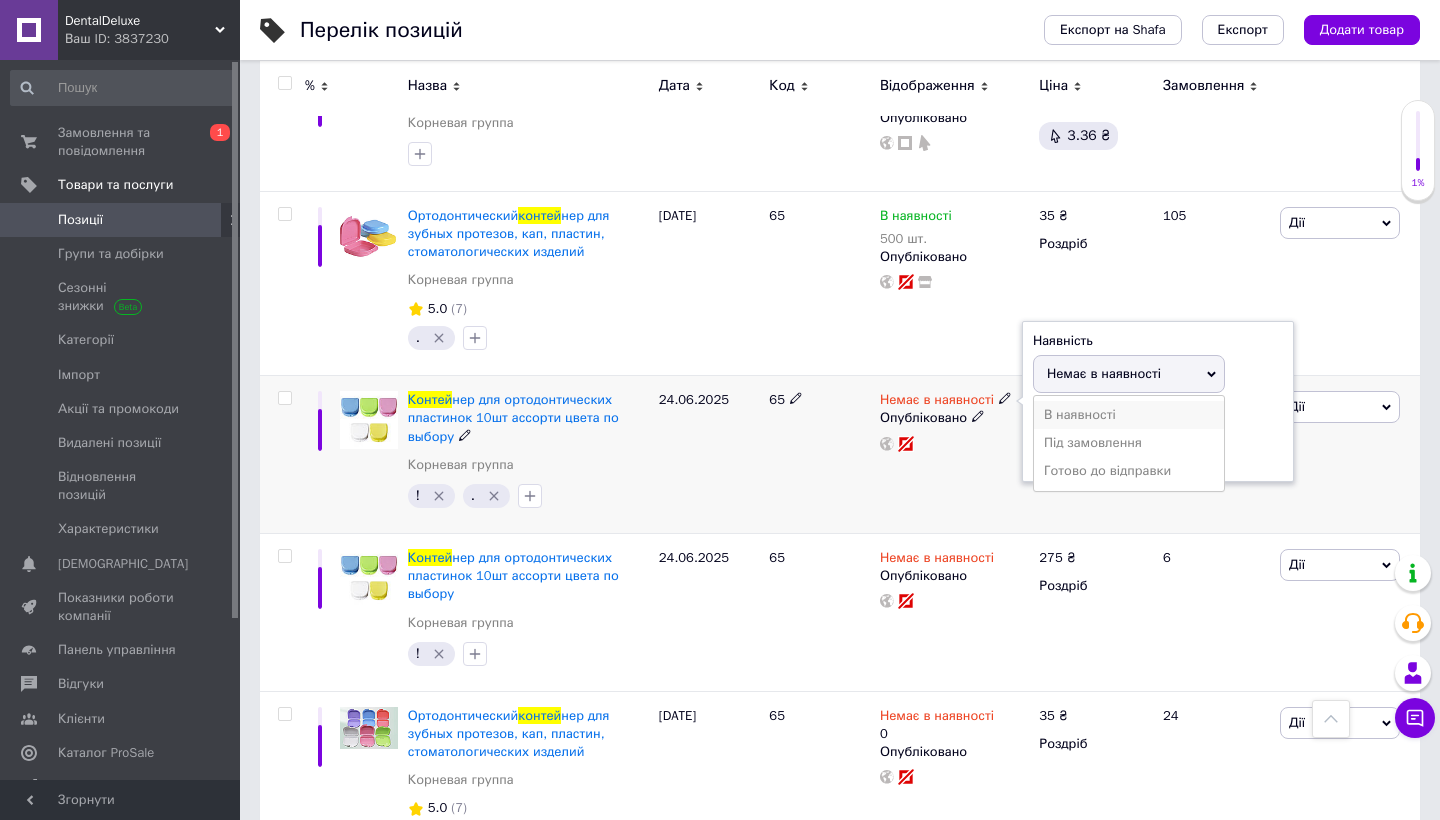 click on "В наявності" at bounding box center [1129, 415] 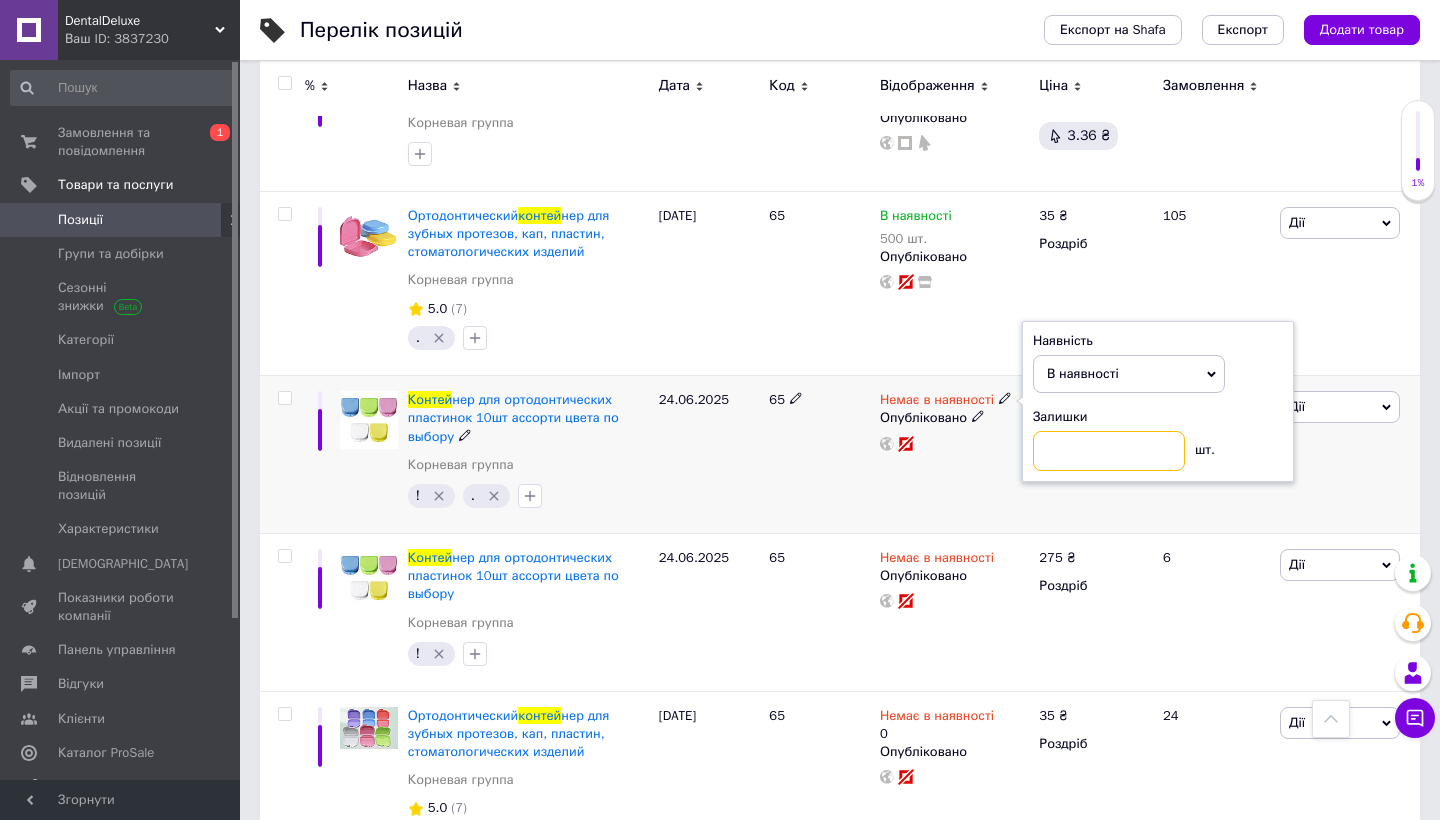 click at bounding box center [1109, 451] 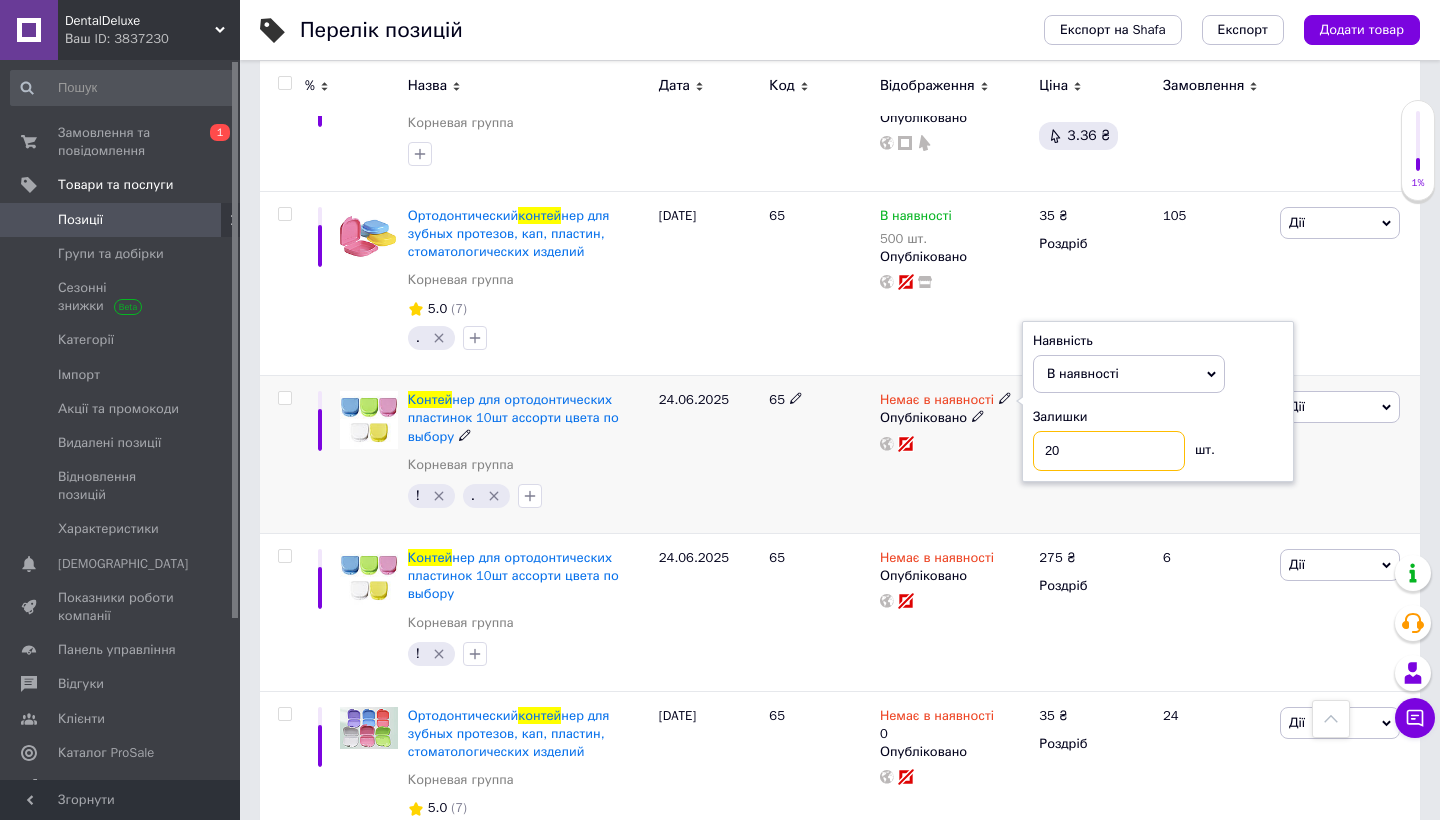 type on "20" 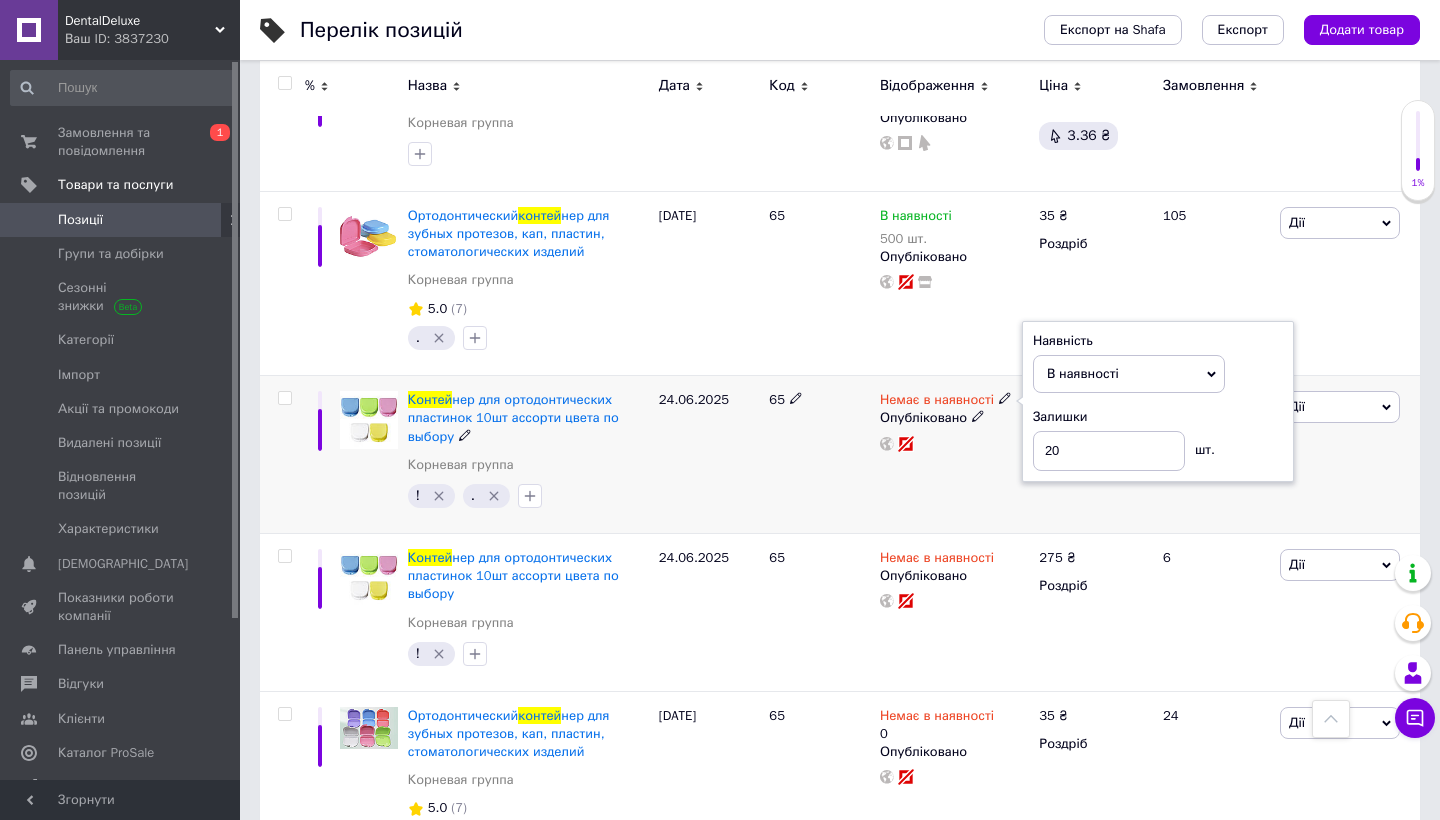 click on "Немає в наявності Наявність В наявності Немає в наявності Під замовлення Готово до відправки Залишки 20 шт. Опубліковано" at bounding box center [954, 455] 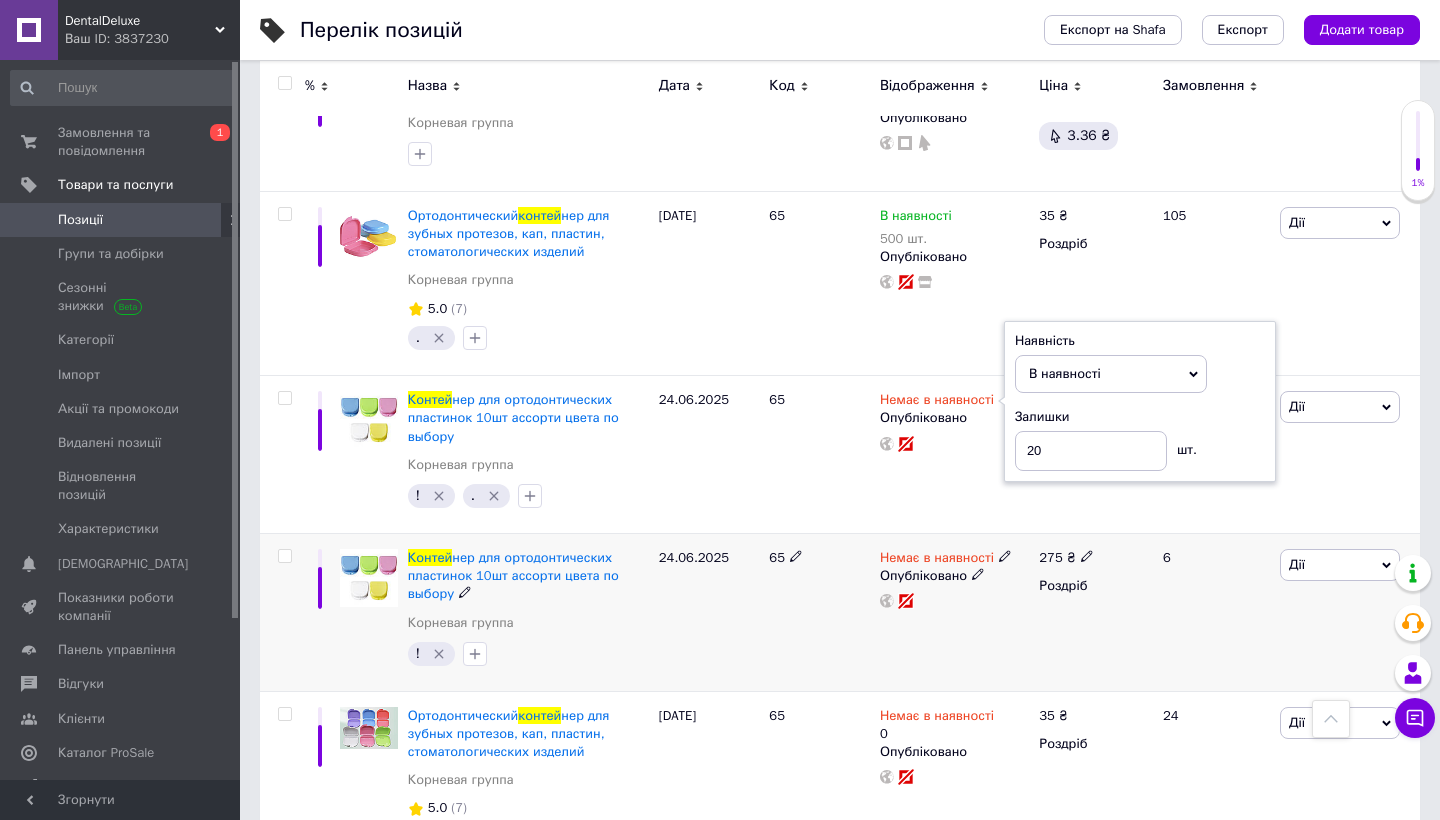 click on "Немає в наявності" at bounding box center (937, 560) 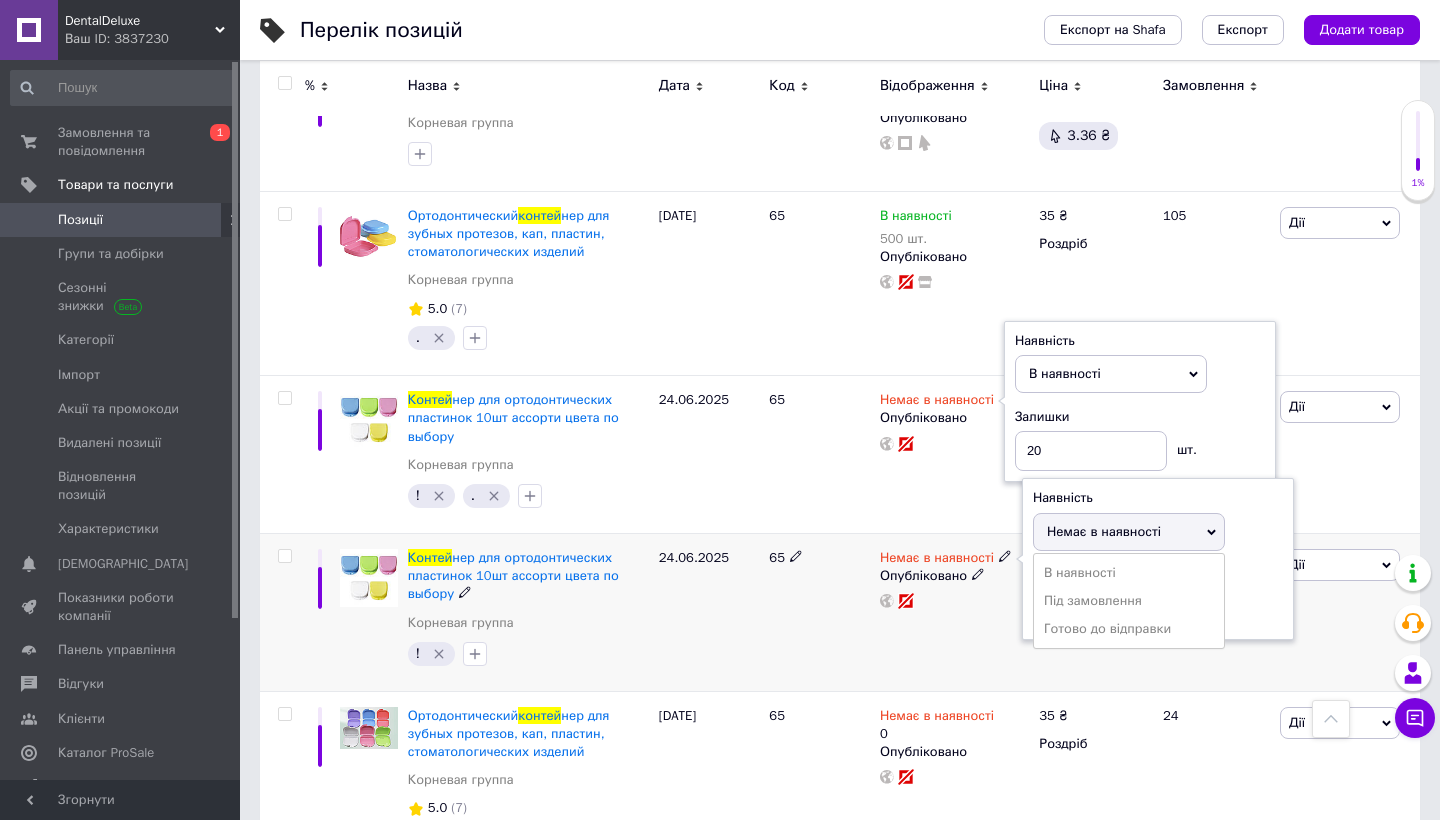 click on "В наявності" at bounding box center (1129, 573) 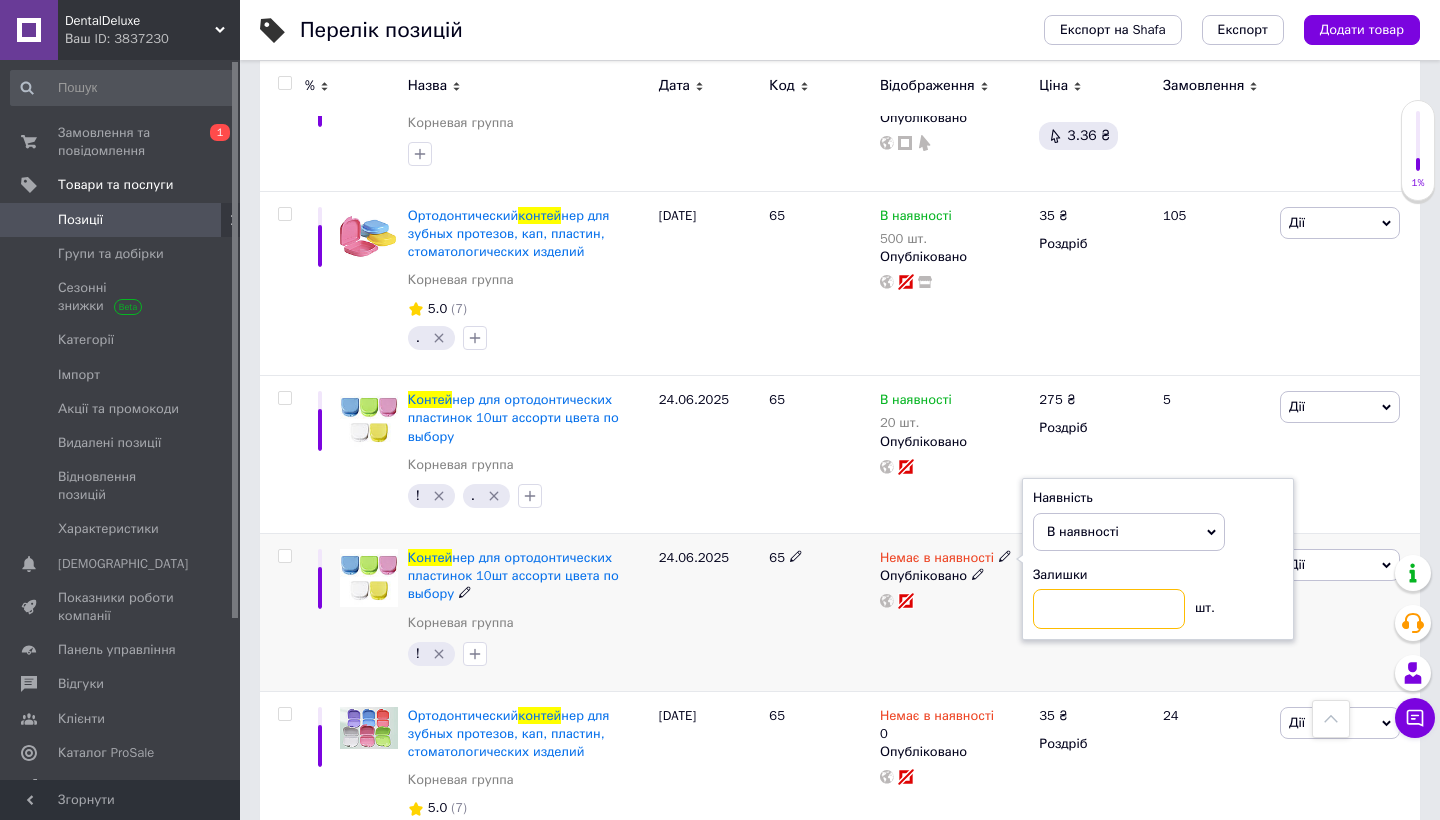 click at bounding box center [1109, 609] 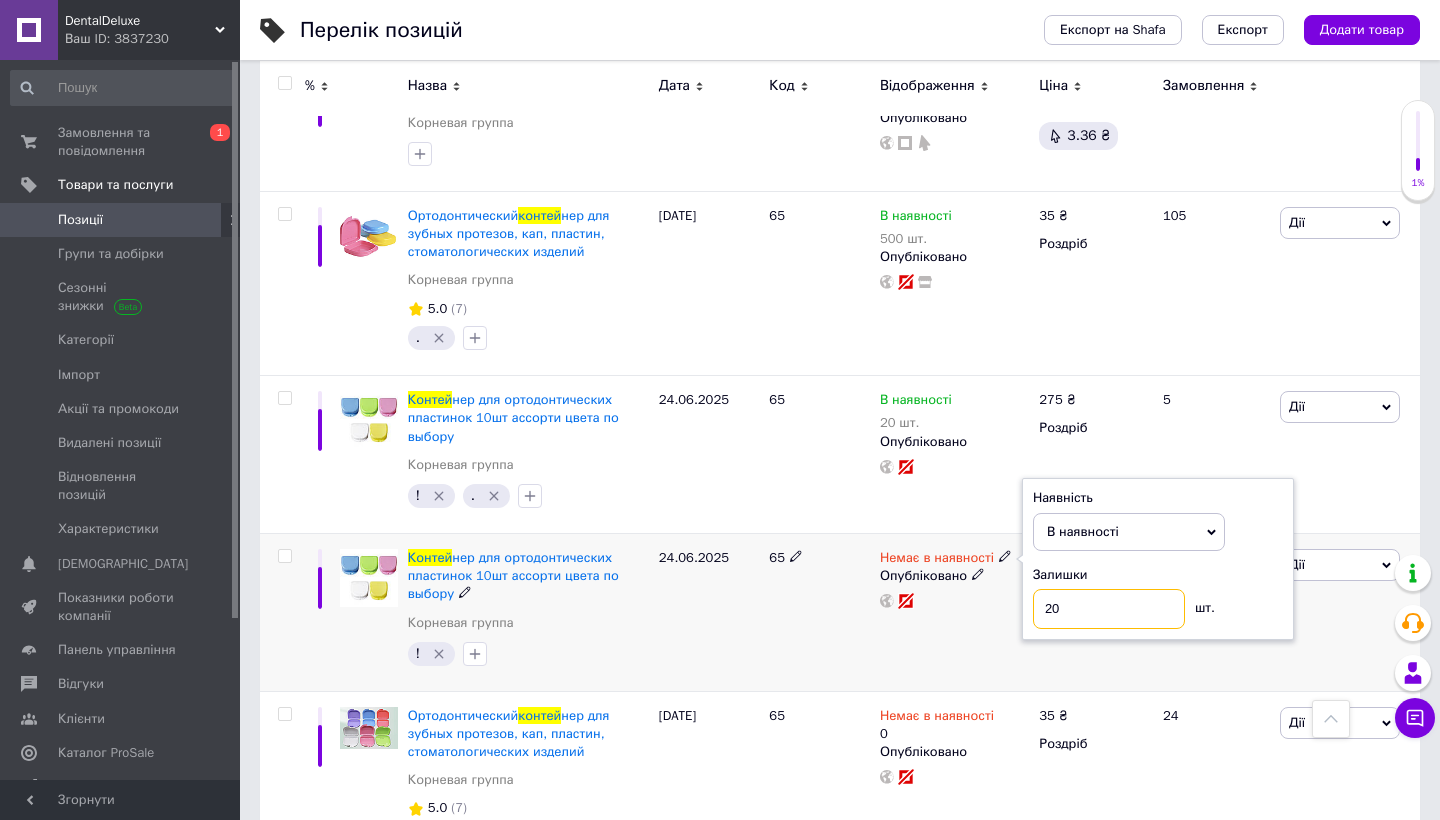 type on "20" 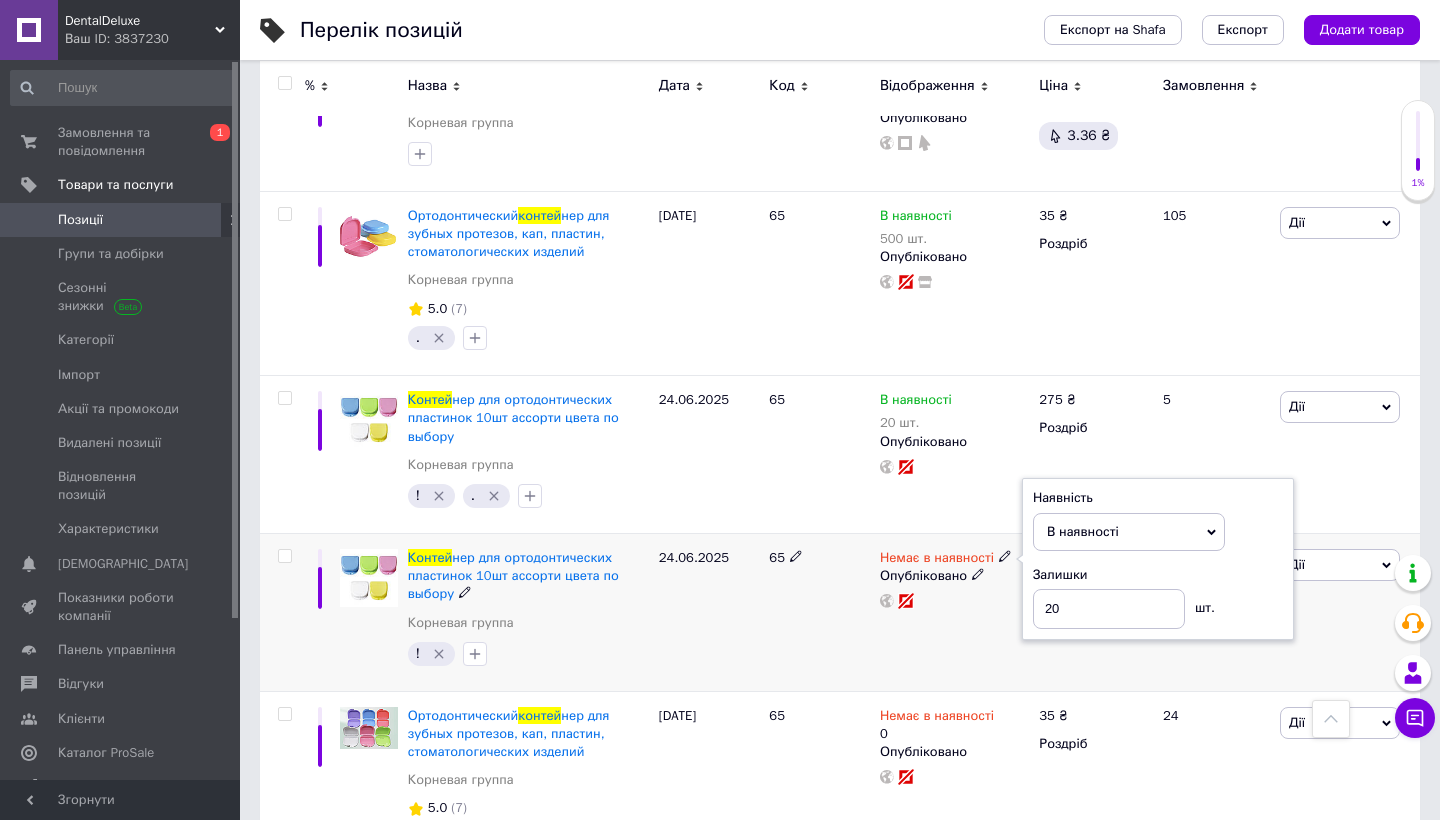 click on "Немає в наявності Наявність В наявності Немає в наявності Під замовлення Готово до відправки Залишки 20 шт. Опубліковано" at bounding box center (954, 612) 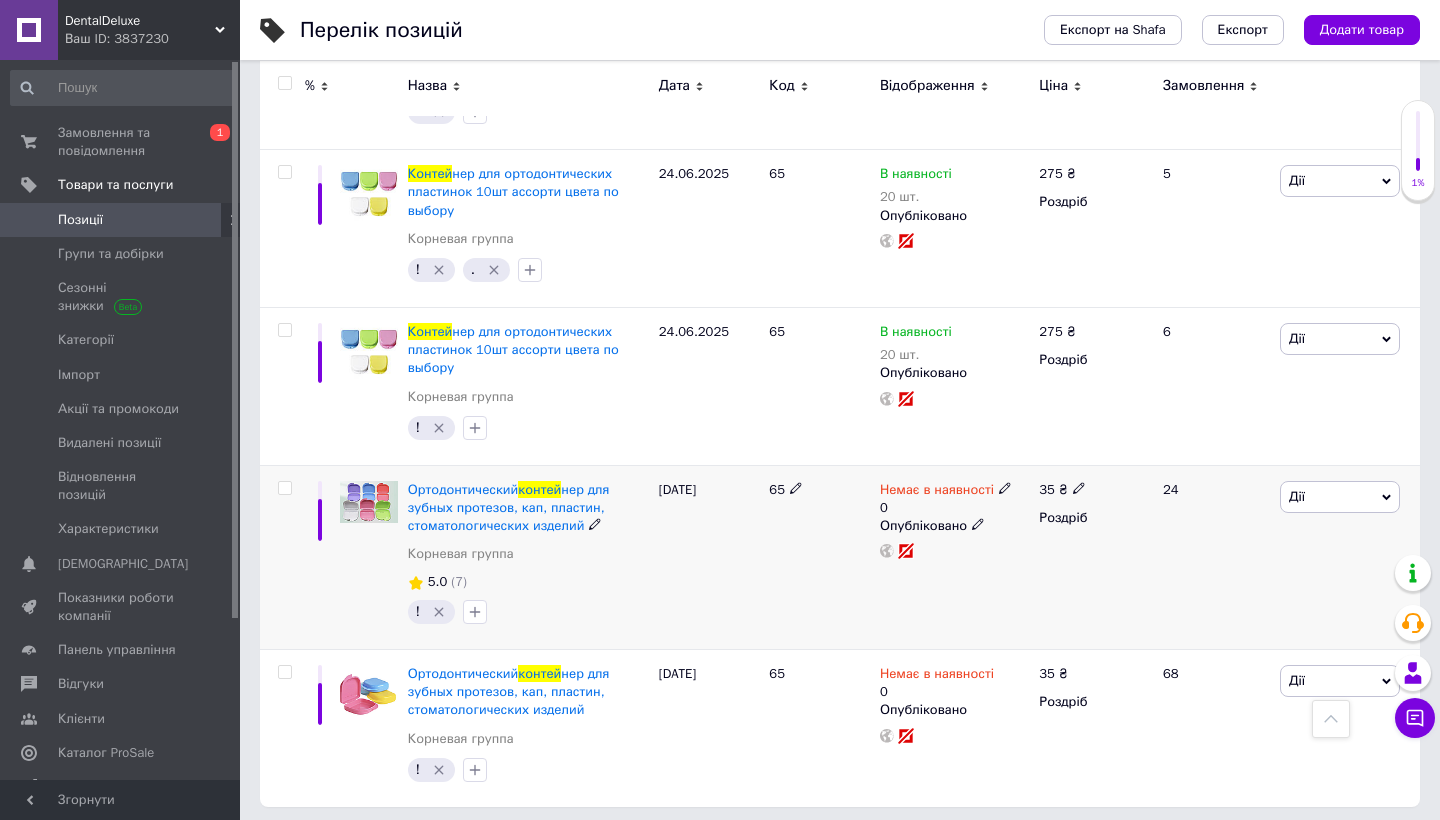 scroll, scrollTop: 1041, scrollLeft: 0, axis: vertical 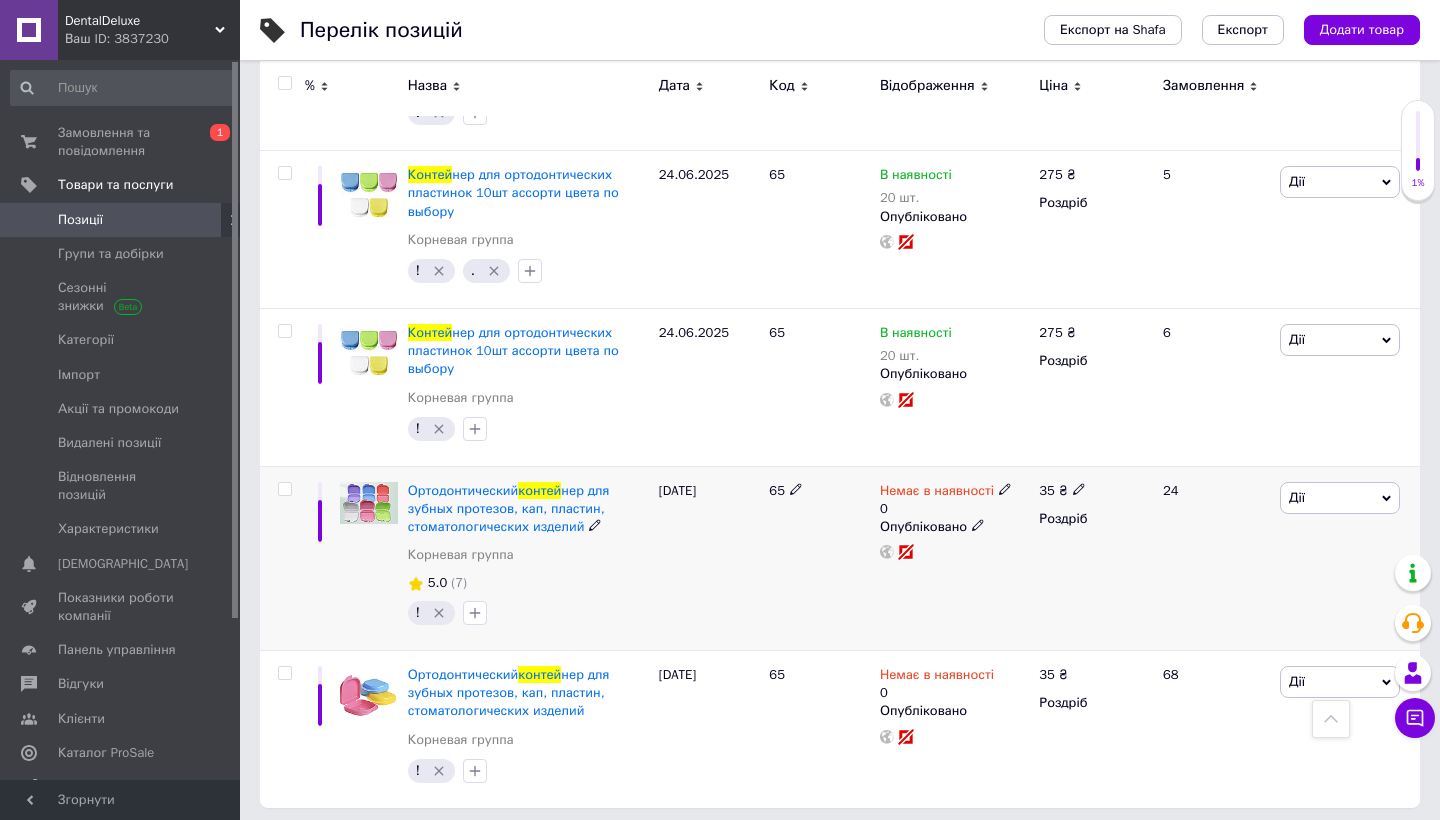 click on "Немає в наявності" at bounding box center (937, 493) 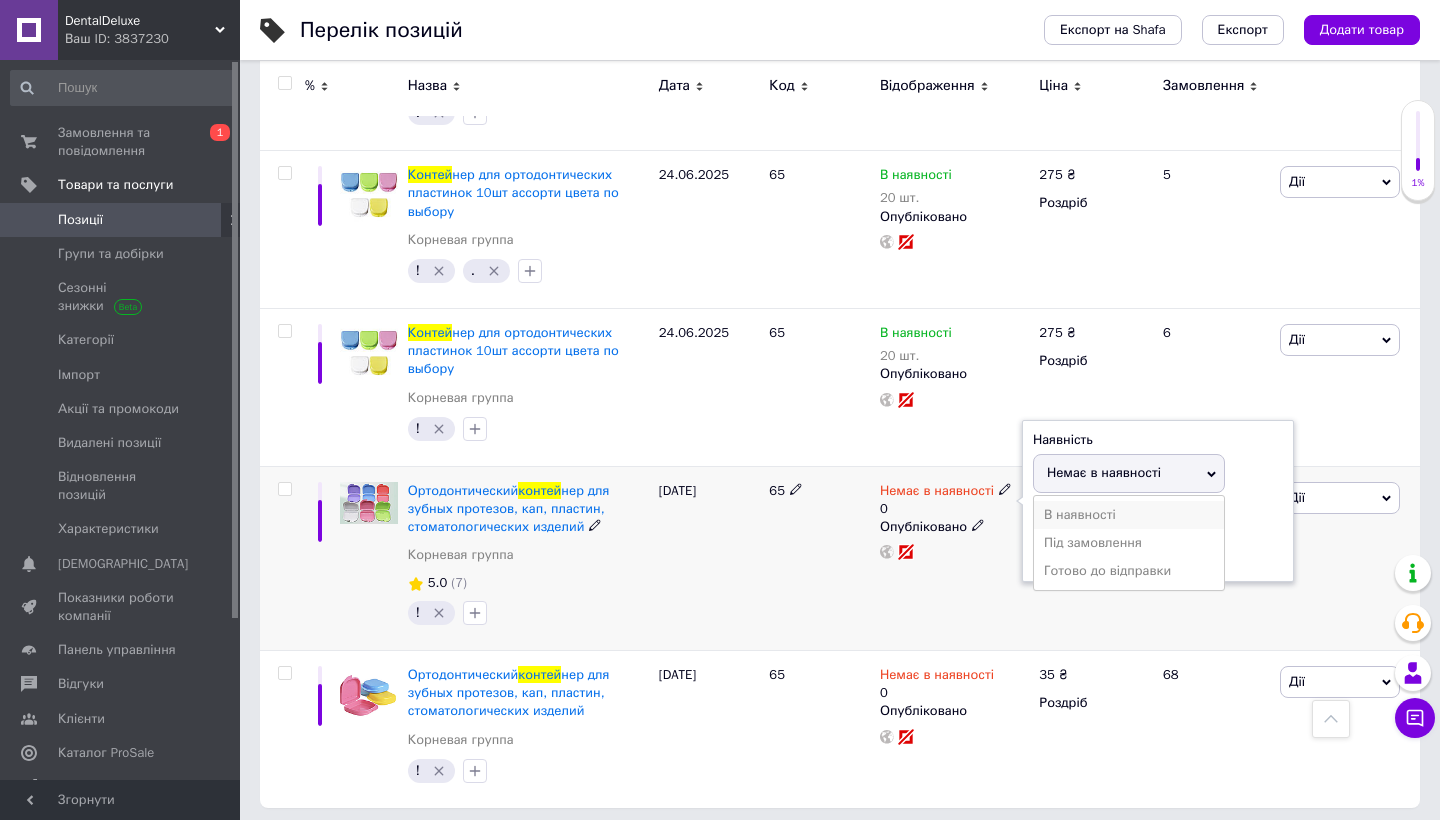 click on "В наявності" at bounding box center [1129, 515] 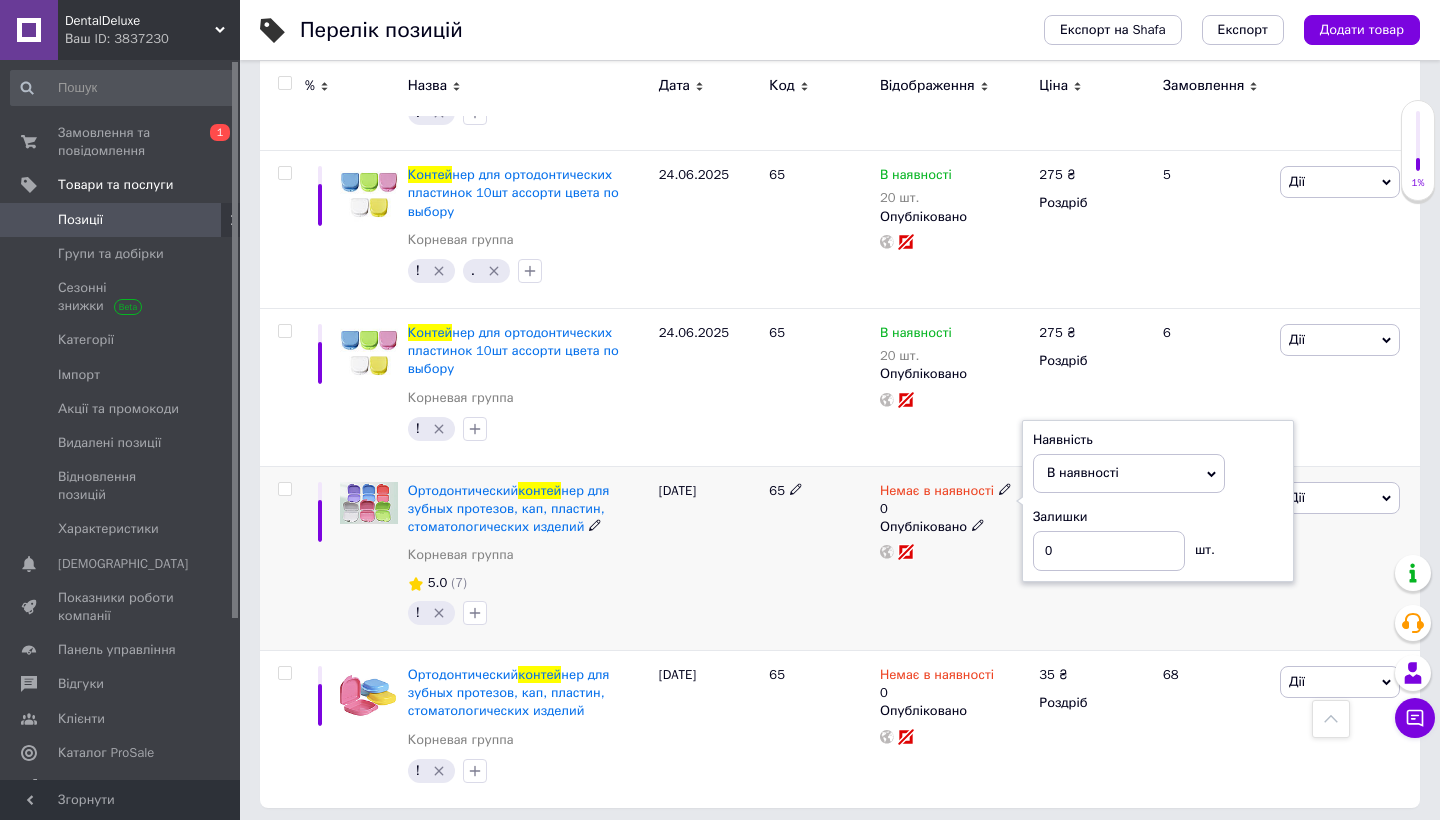 click on "Наявність В наявності Немає в наявності Під замовлення Готово до відправки Залишки 0 шт." at bounding box center [1158, 501] 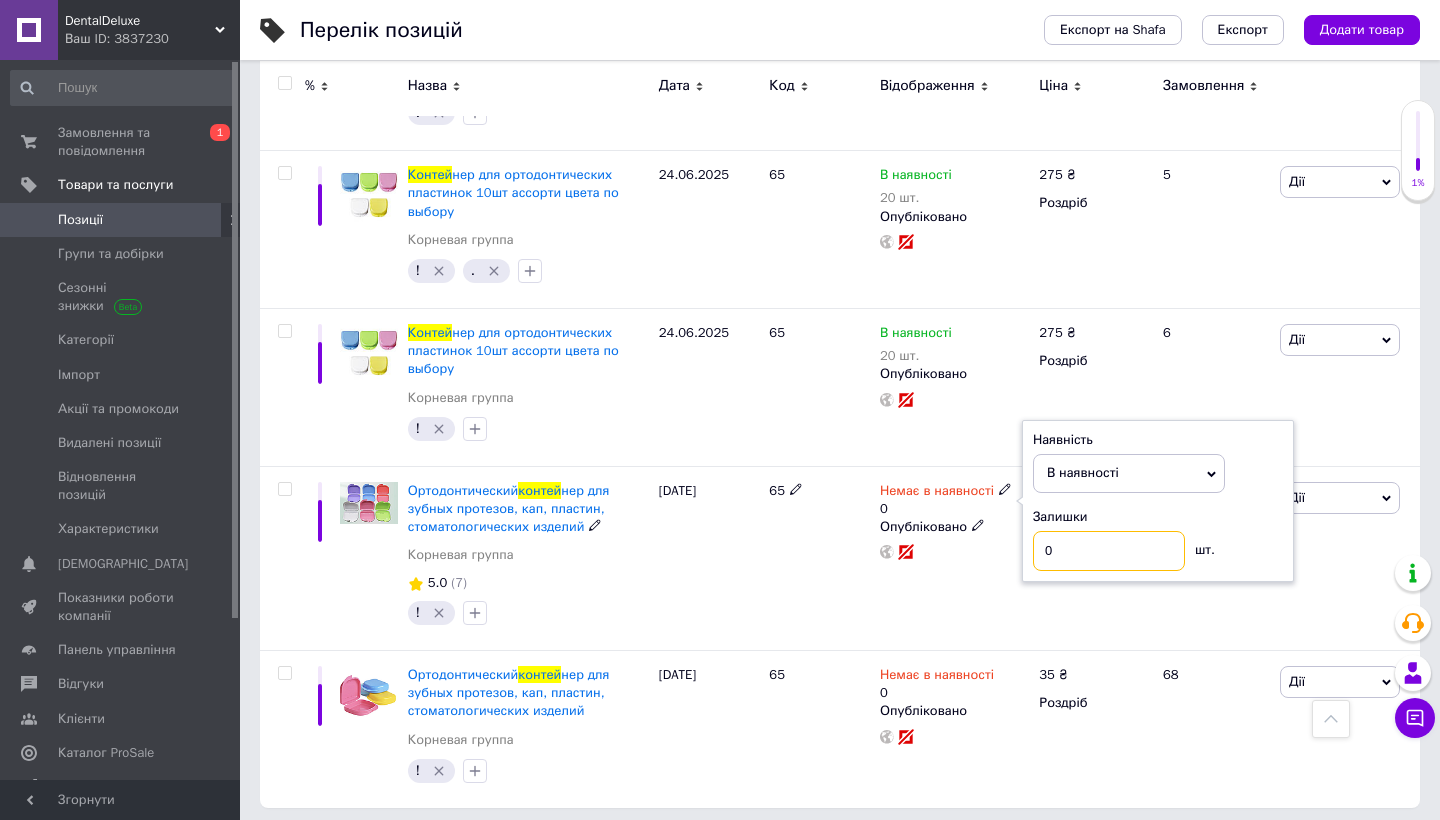 drag, startPoint x: 1082, startPoint y: 533, endPoint x: 1003, endPoint y: 532, distance: 79.00633 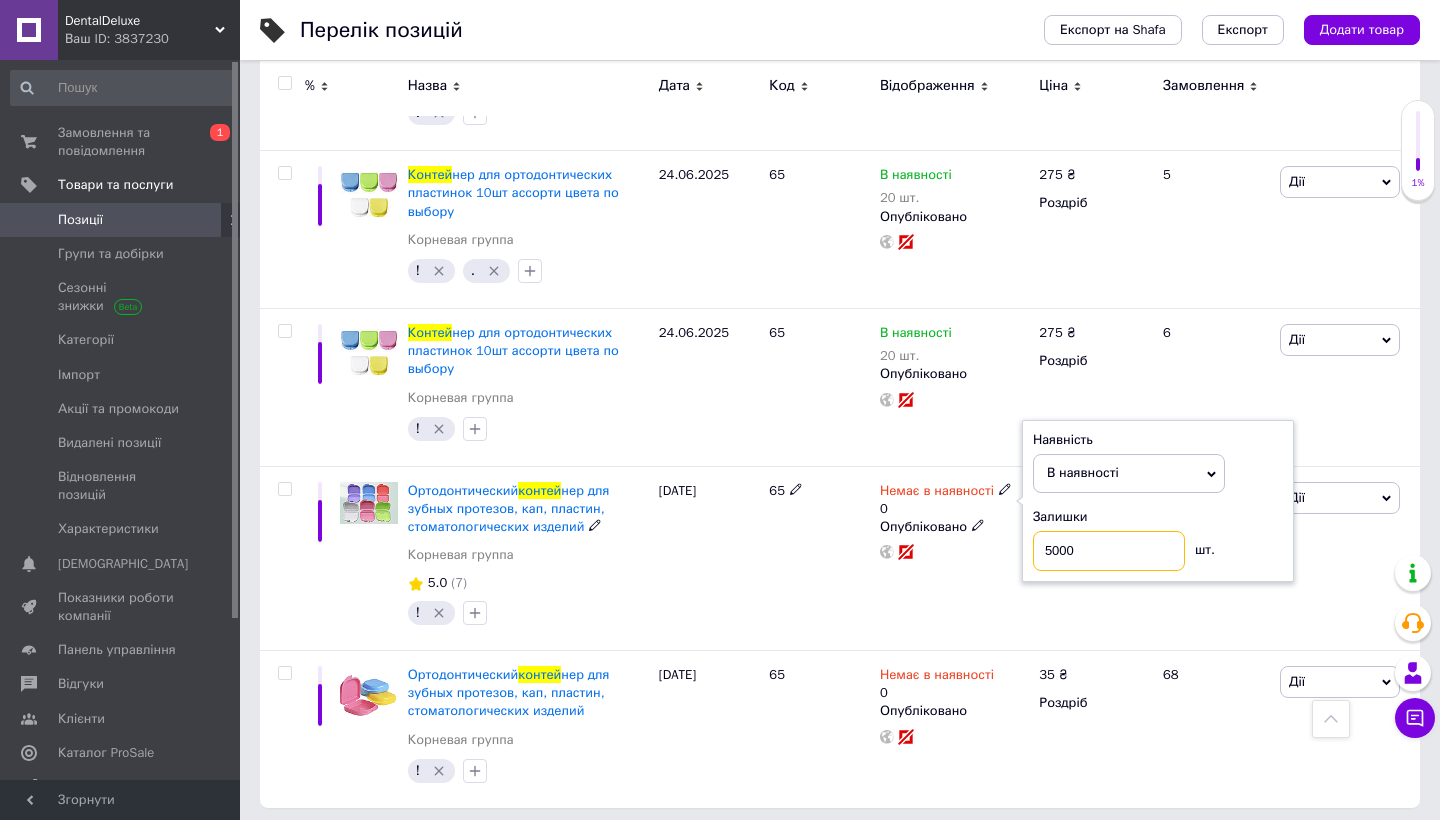 type on "500" 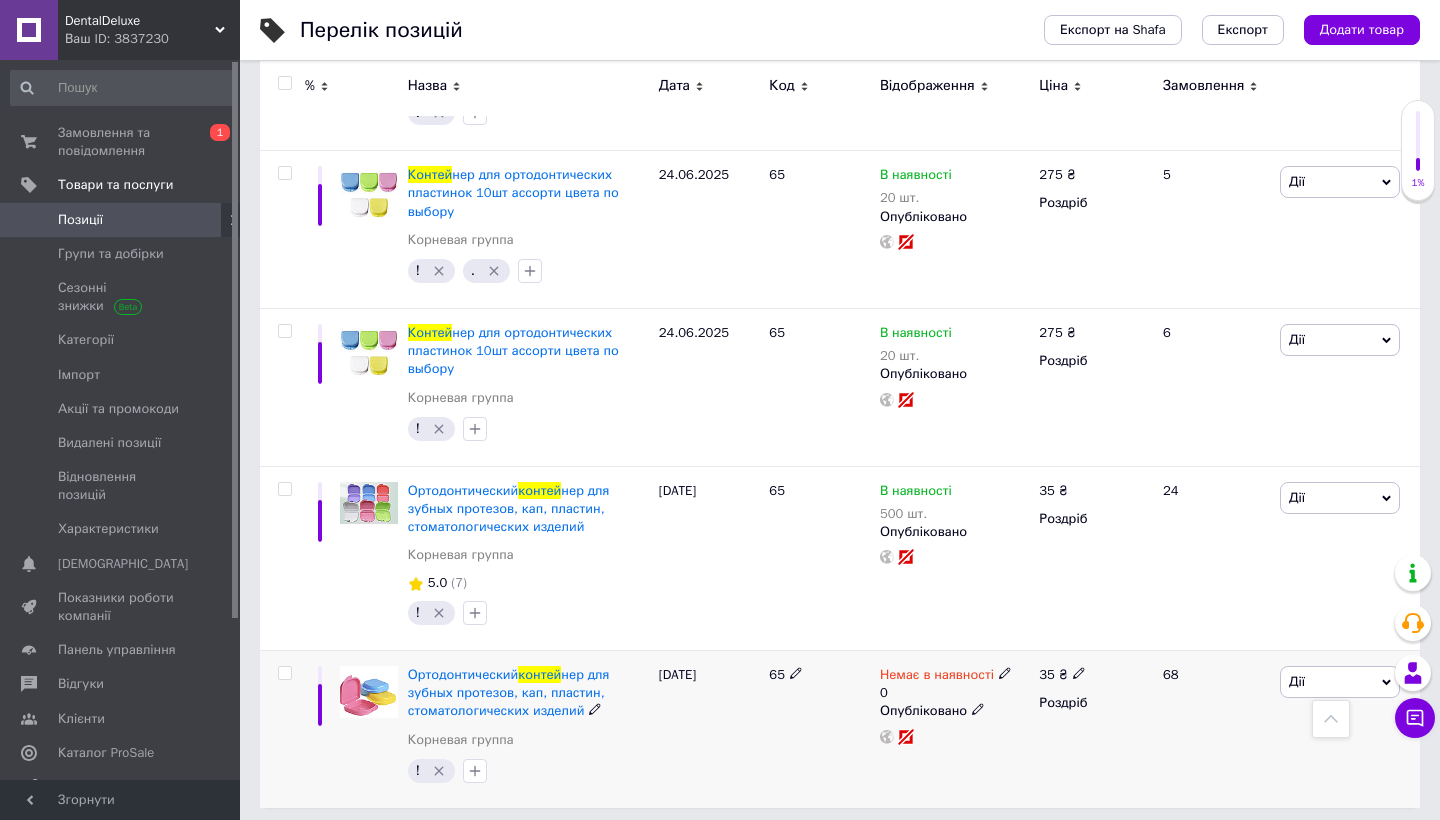 click on "Немає в наявності" at bounding box center (937, 677) 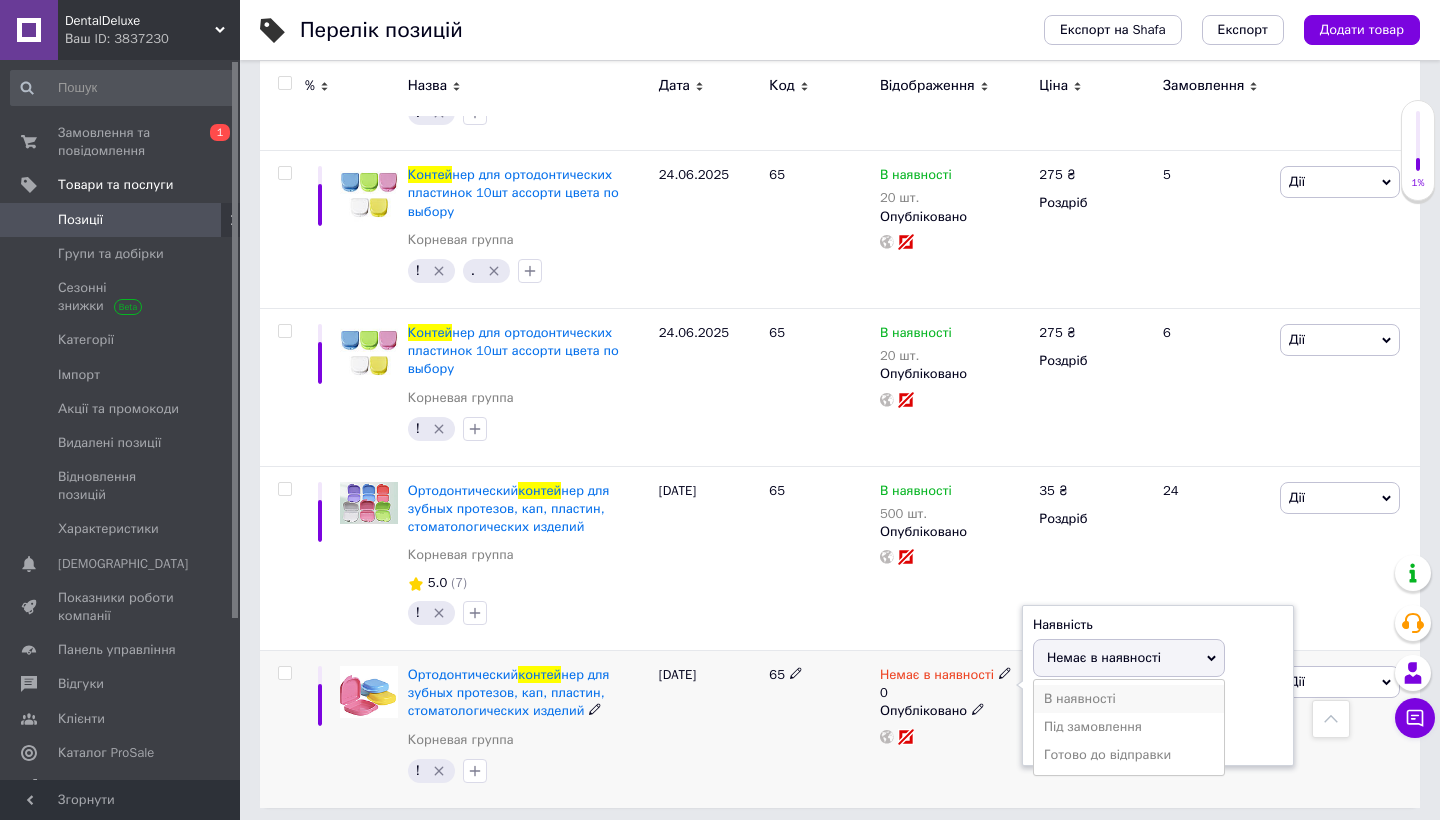 click on "В наявності" at bounding box center [1129, 699] 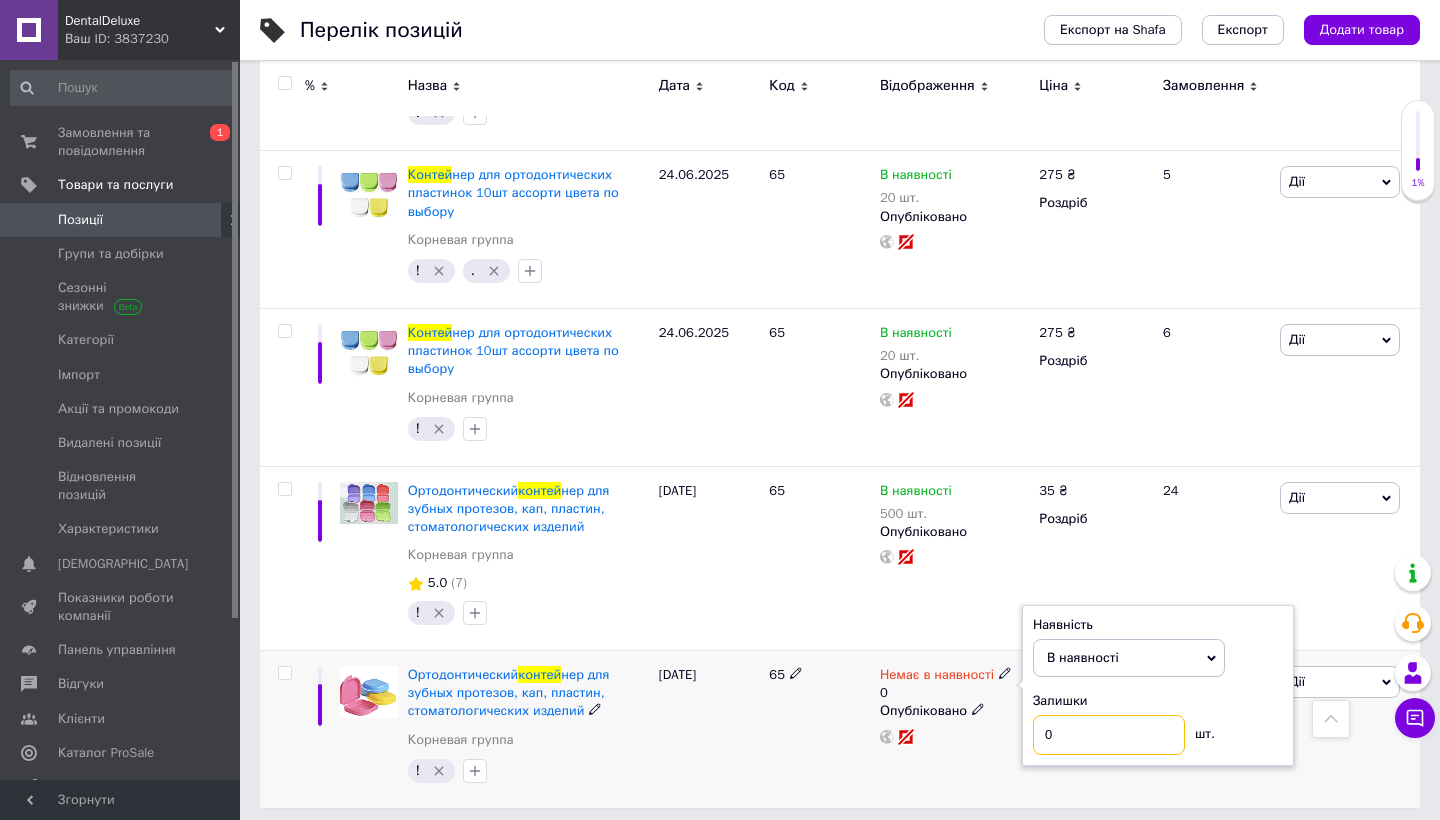 click on "0" at bounding box center [1109, 735] 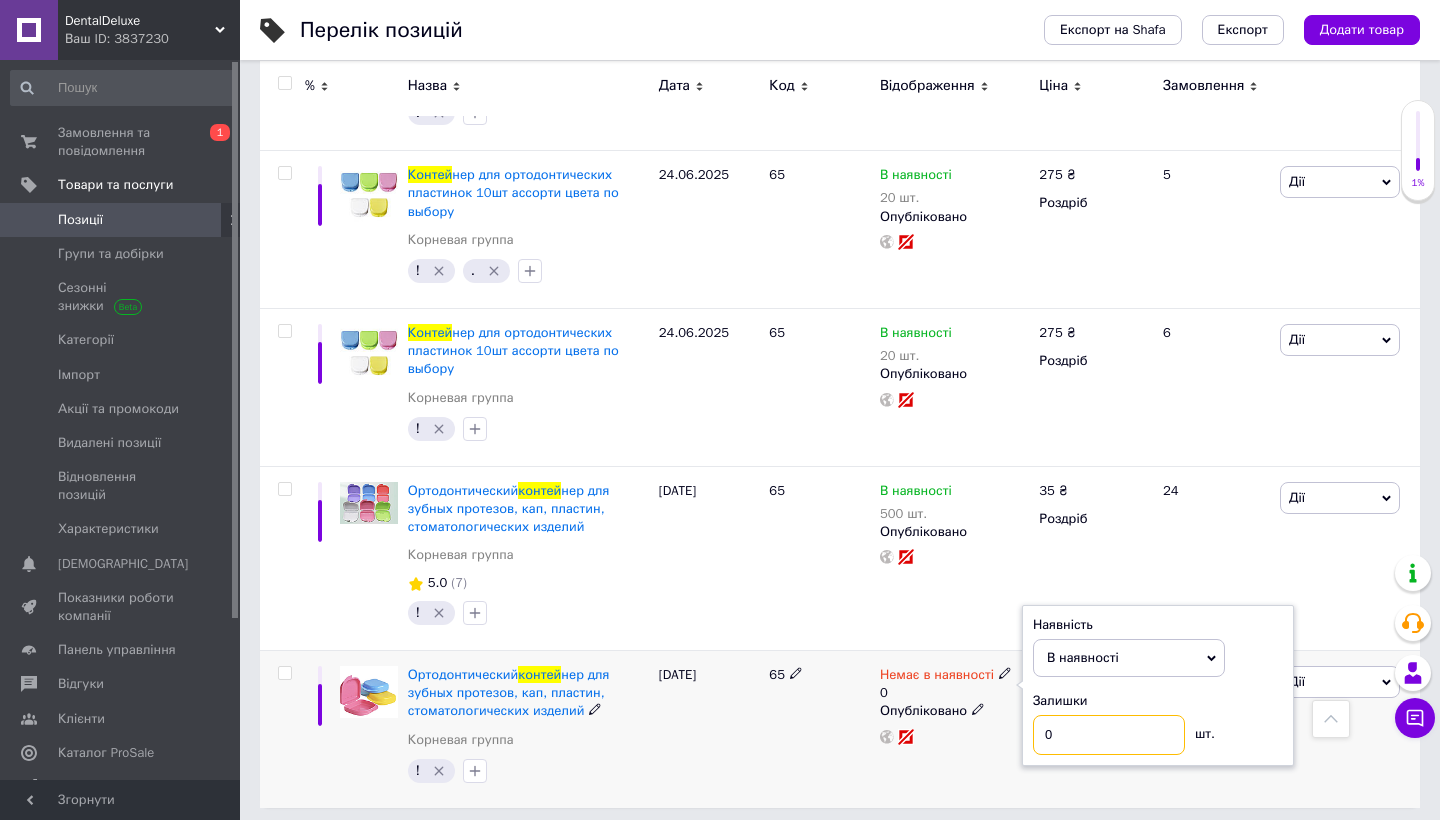 click on "0" at bounding box center [1109, 735] 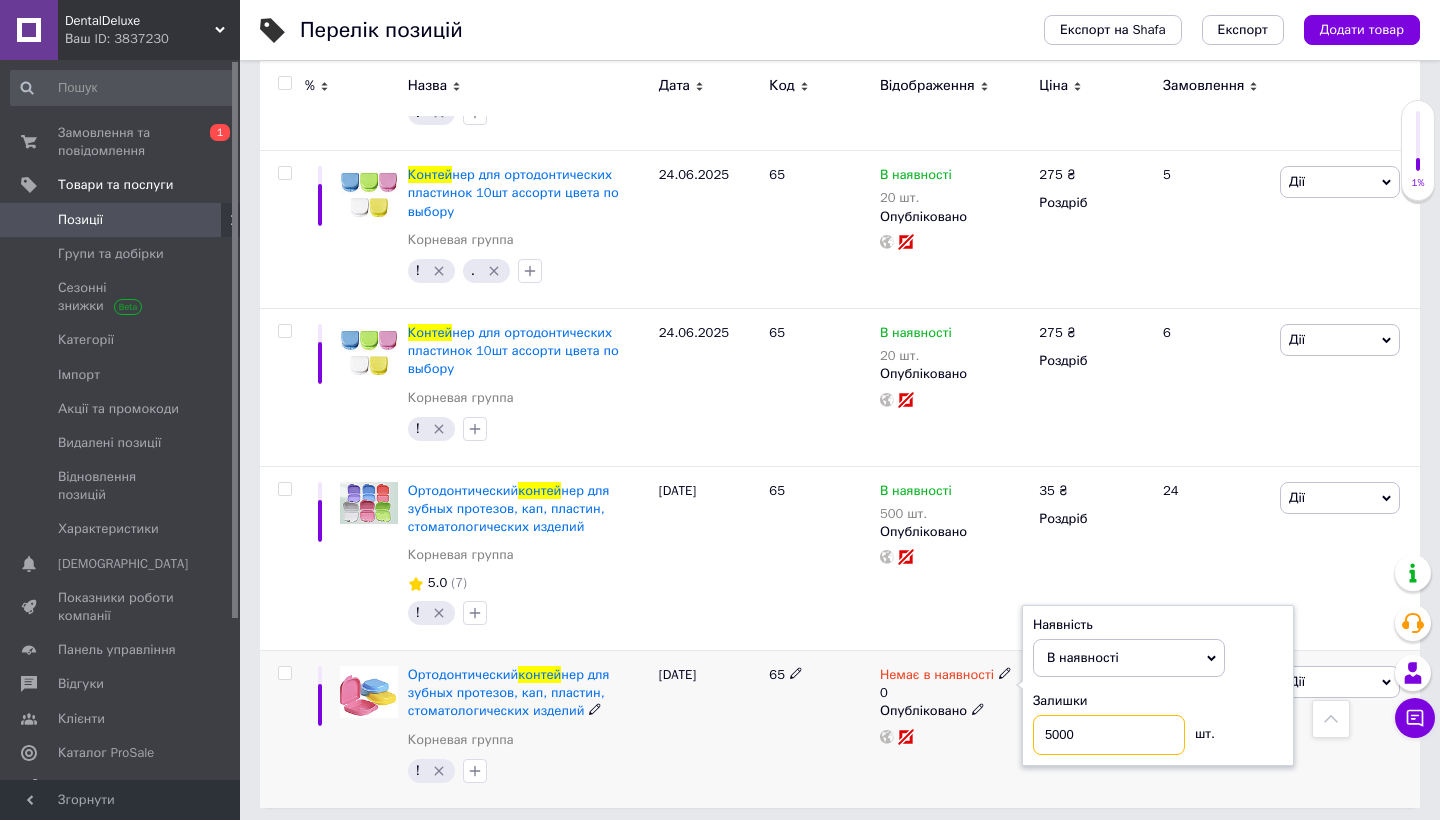 type on "500" 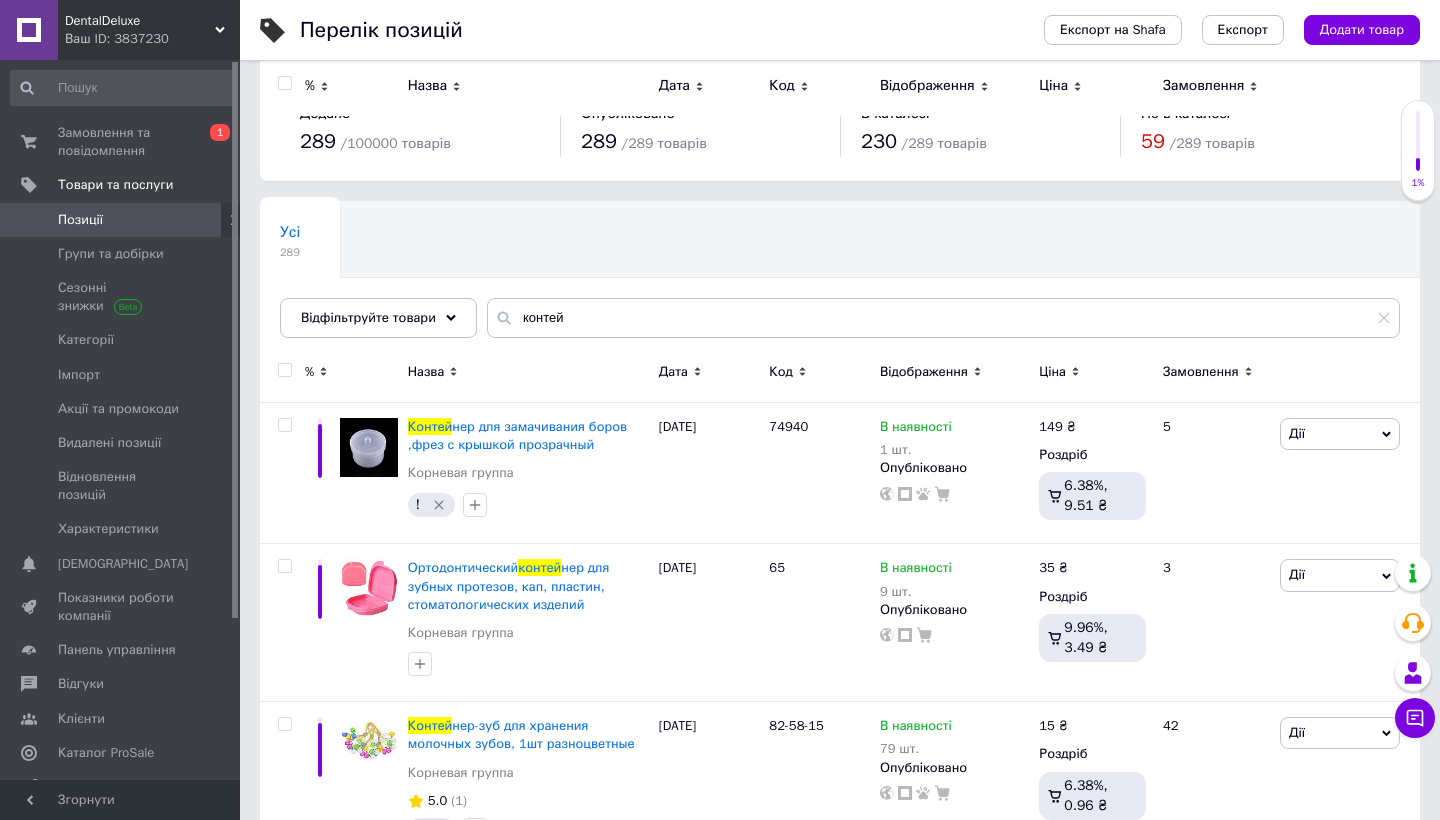 scroll, scrollTop: 0, scrollLeft: 0, axis: both 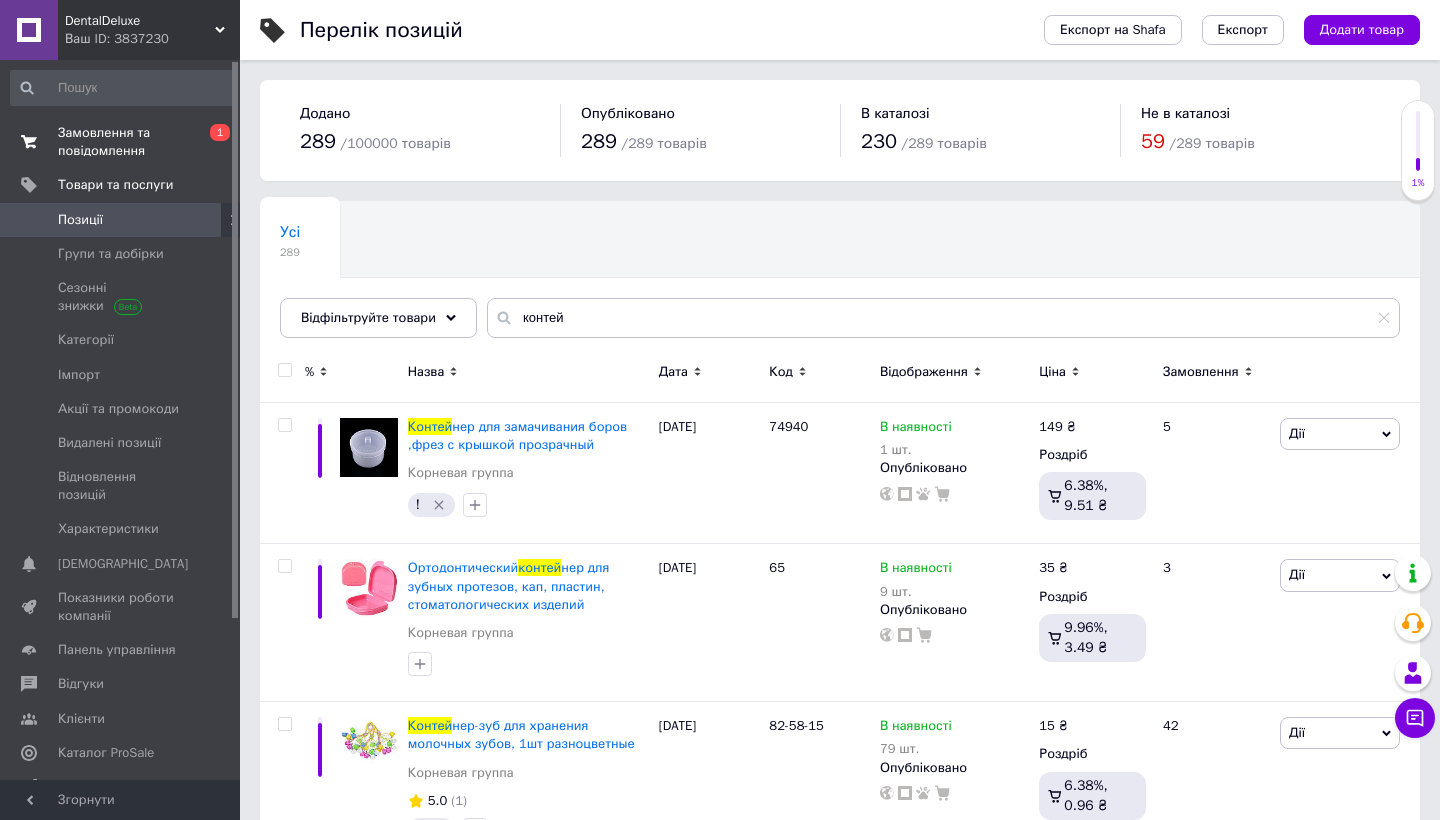 click on "Замовлення та повідомлення" at bounding box center (121, 142) 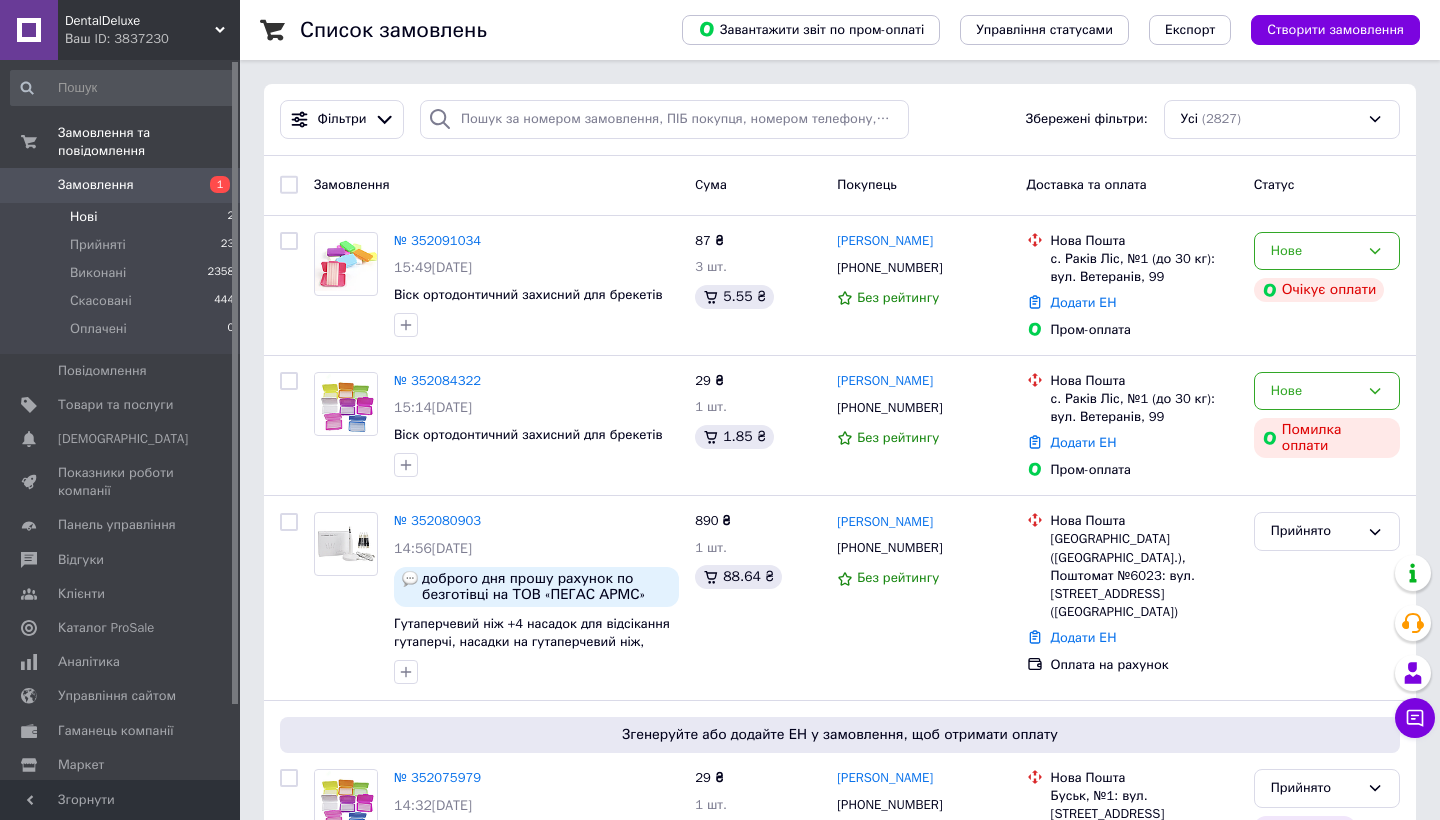 click on "Нові 2" at bounding box center (123, 217) 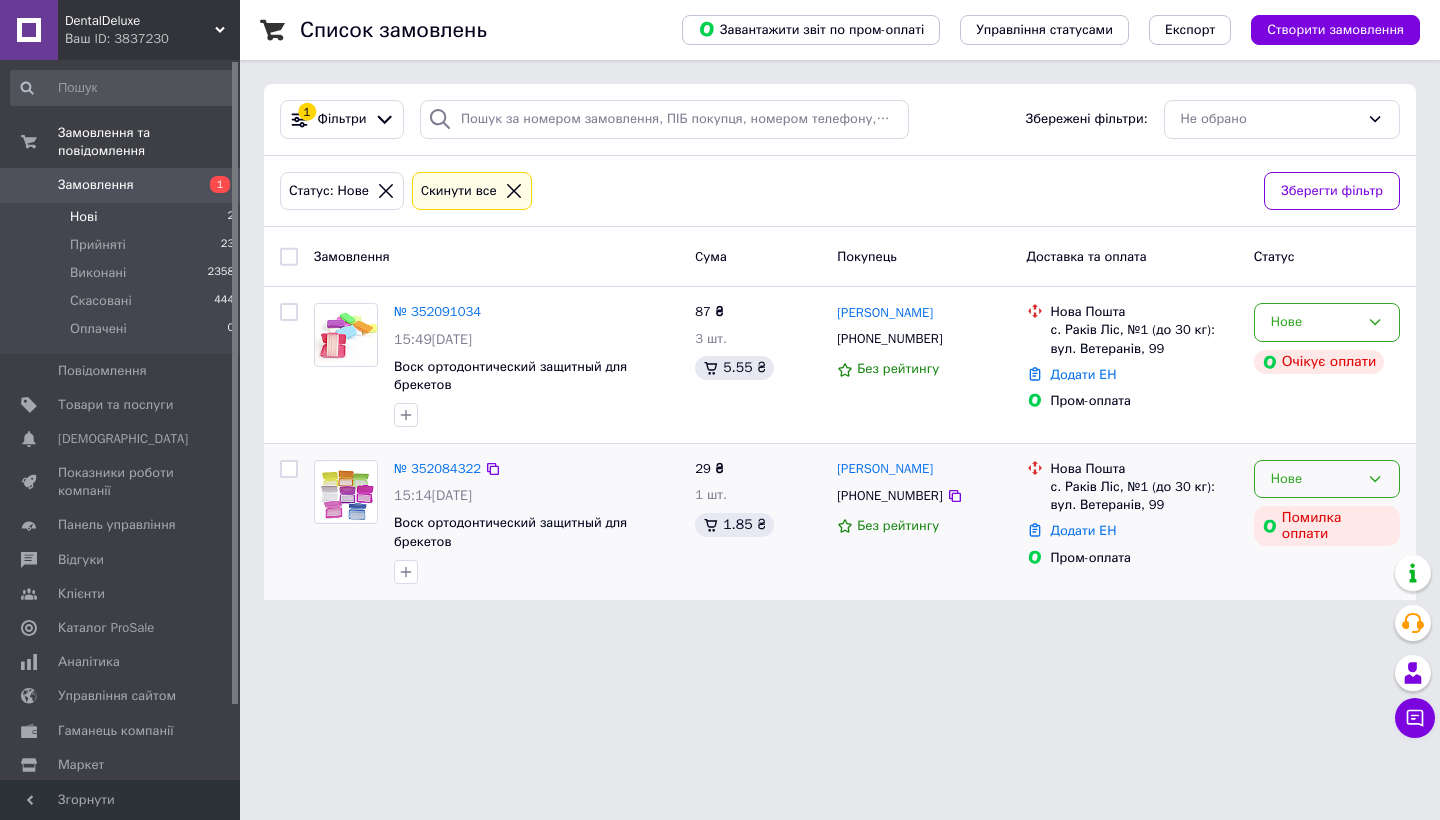 click on "Нове" at bounding box center [1315, 479] 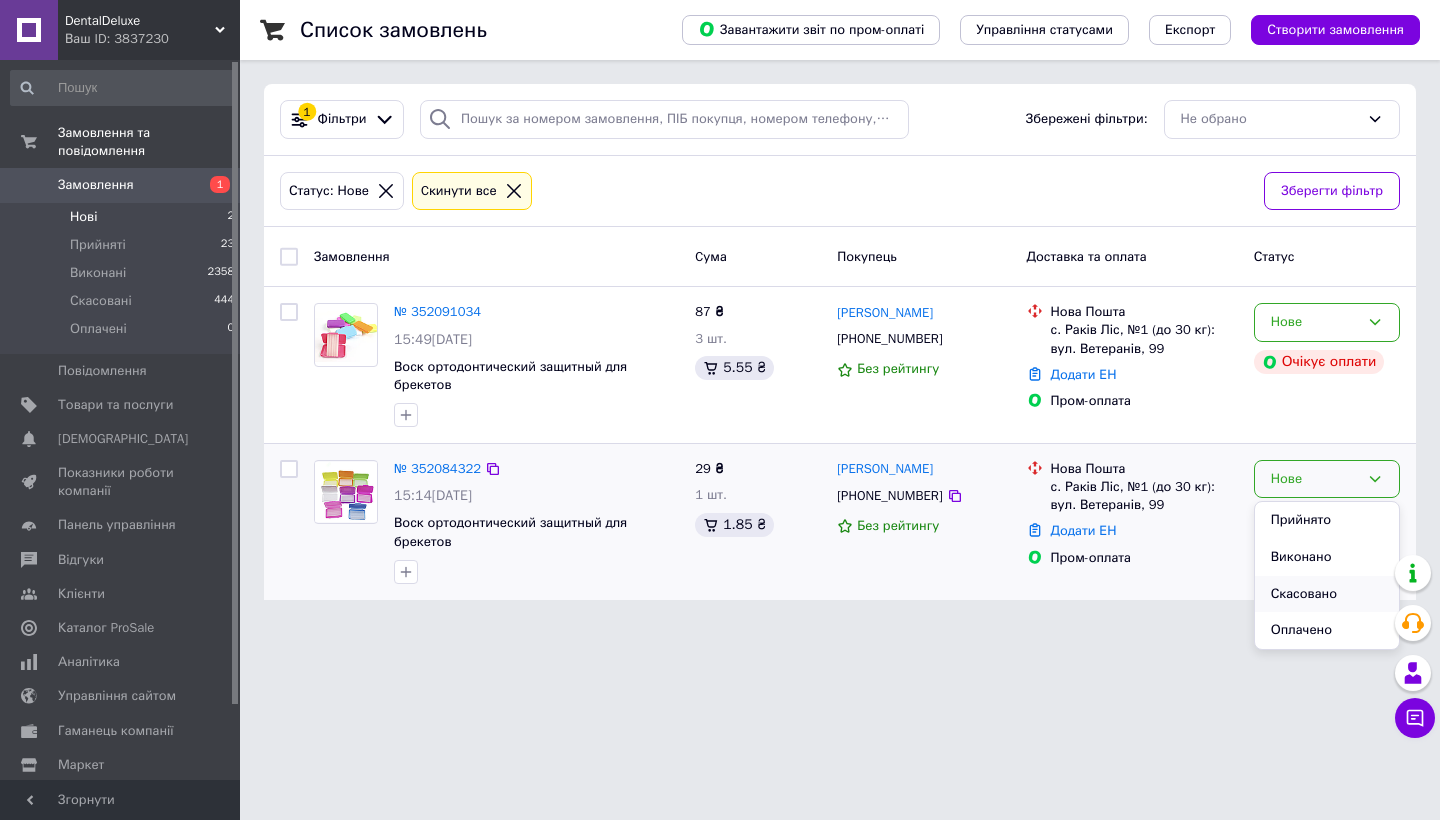 click on "Скасовано" at bounding box center (1327, 594) 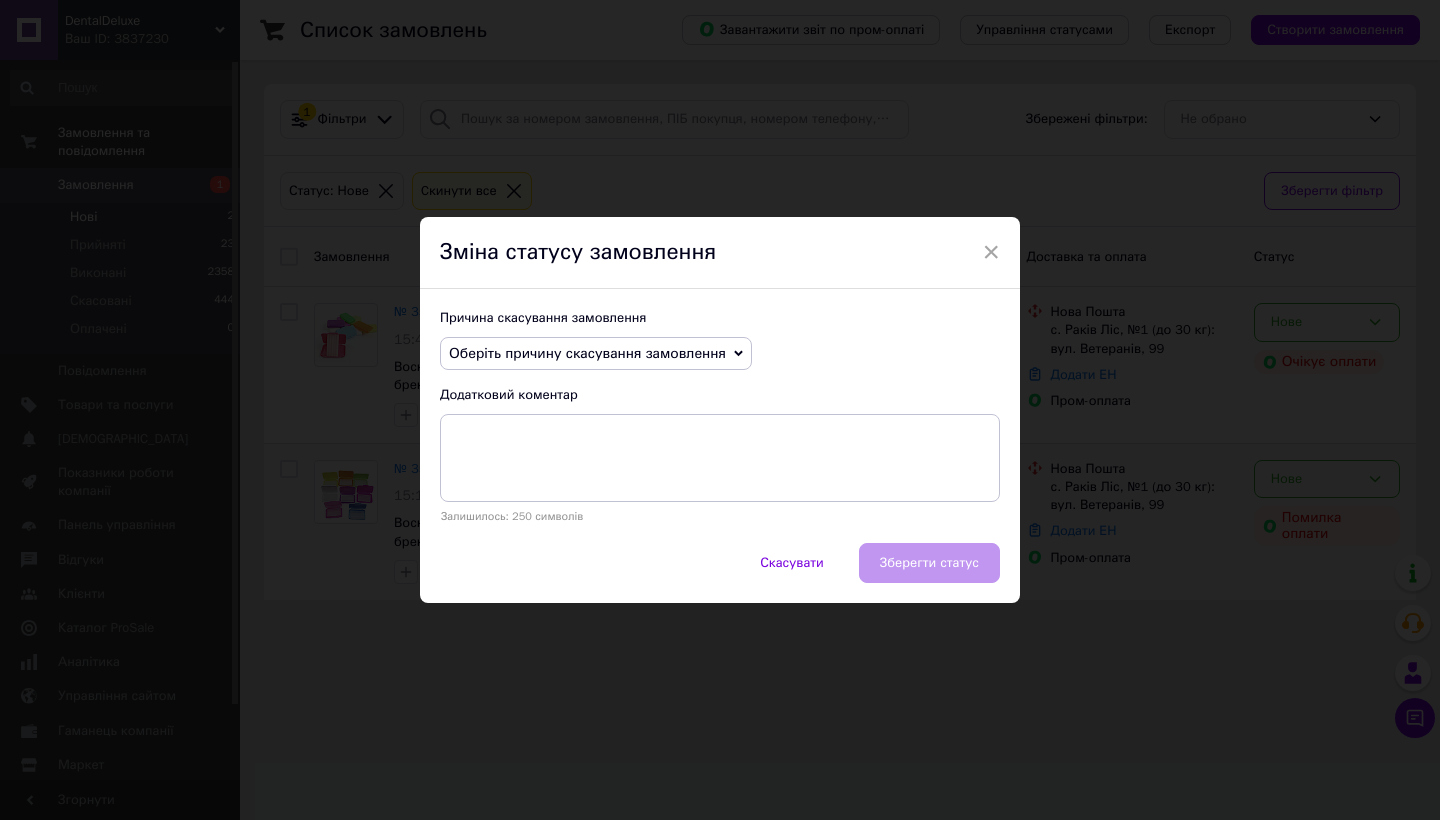 click on "Оберіть причину скасування замовлення" at bounding box center [587, 353] 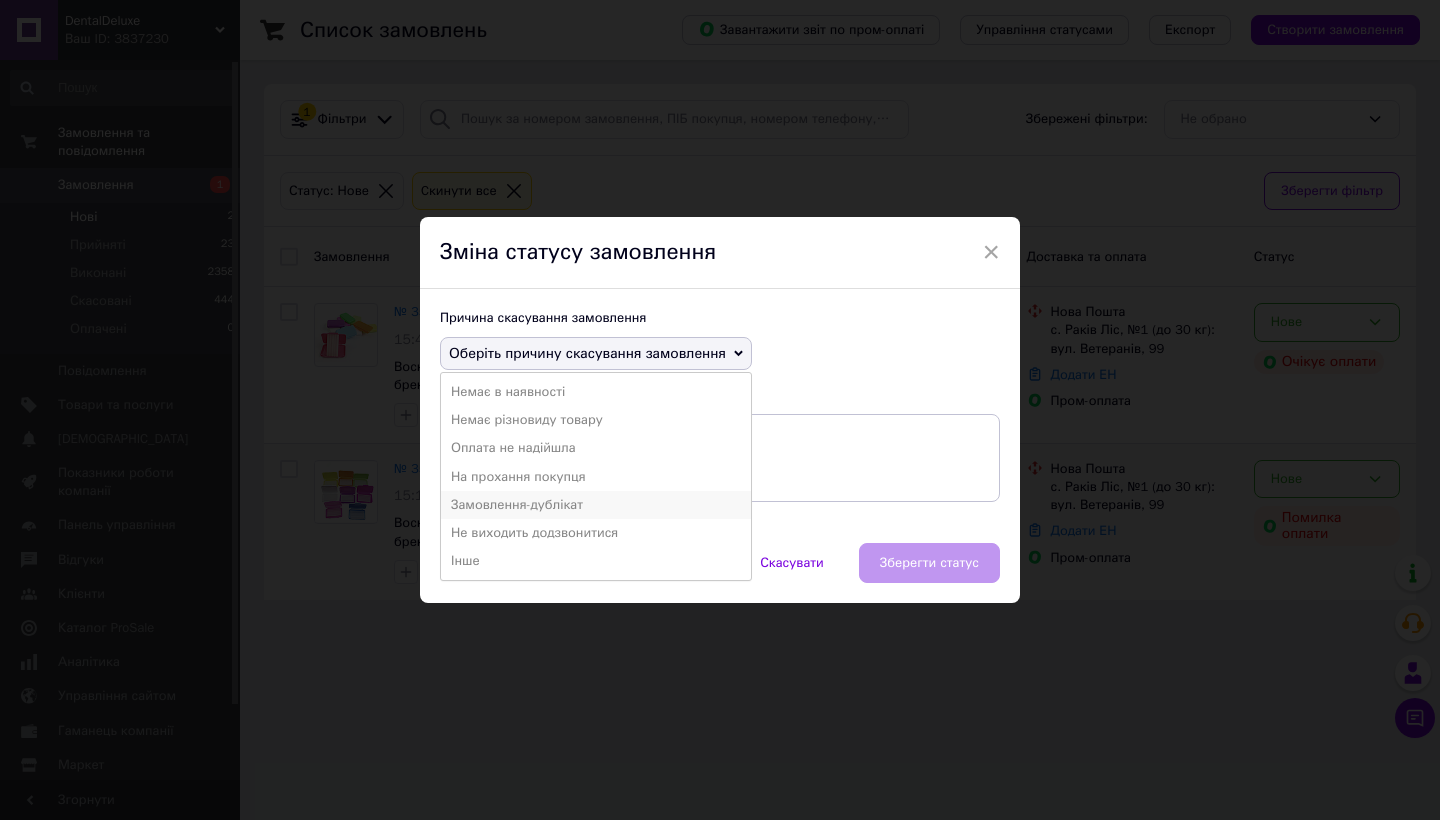 click on "Замовлення-дублікат" at bounding box center (596, 505) 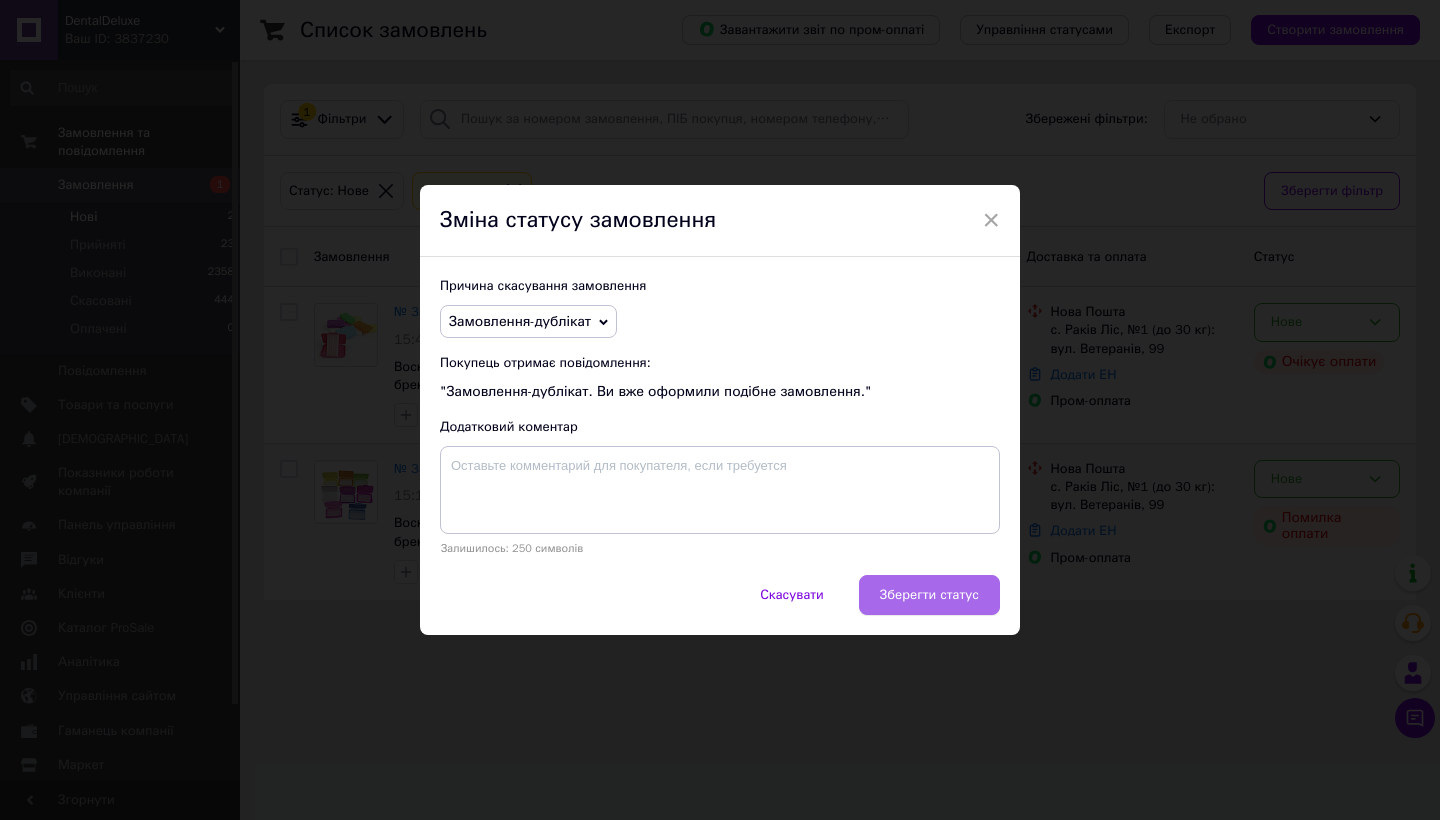 click on "Зберегти статус" at bounding box center (929, 595) 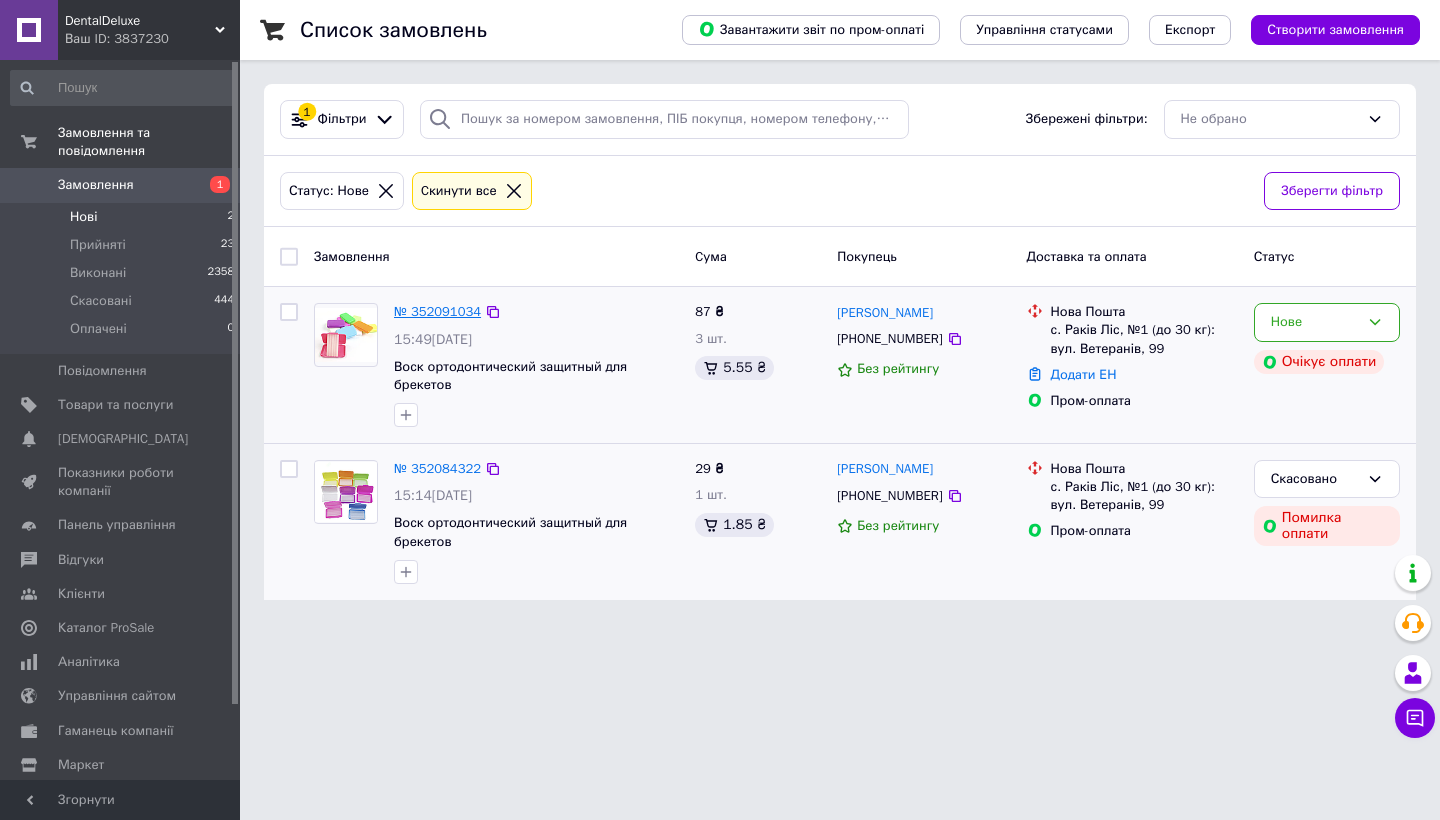 click on "№ 352091034" at bounding box center [437, 311] 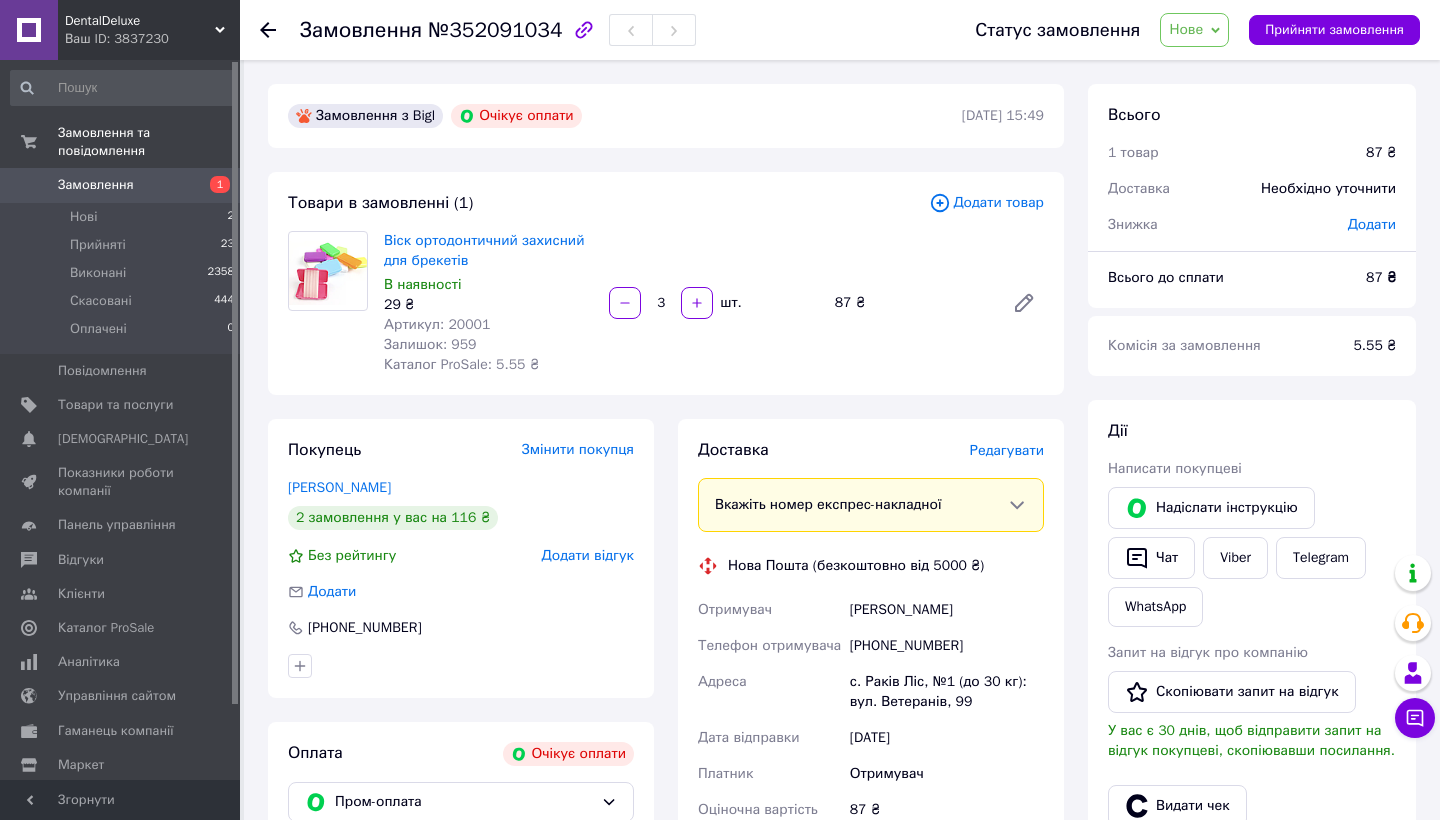 click on "Надіслати інструкцію" at bounding box center [1211, 508] 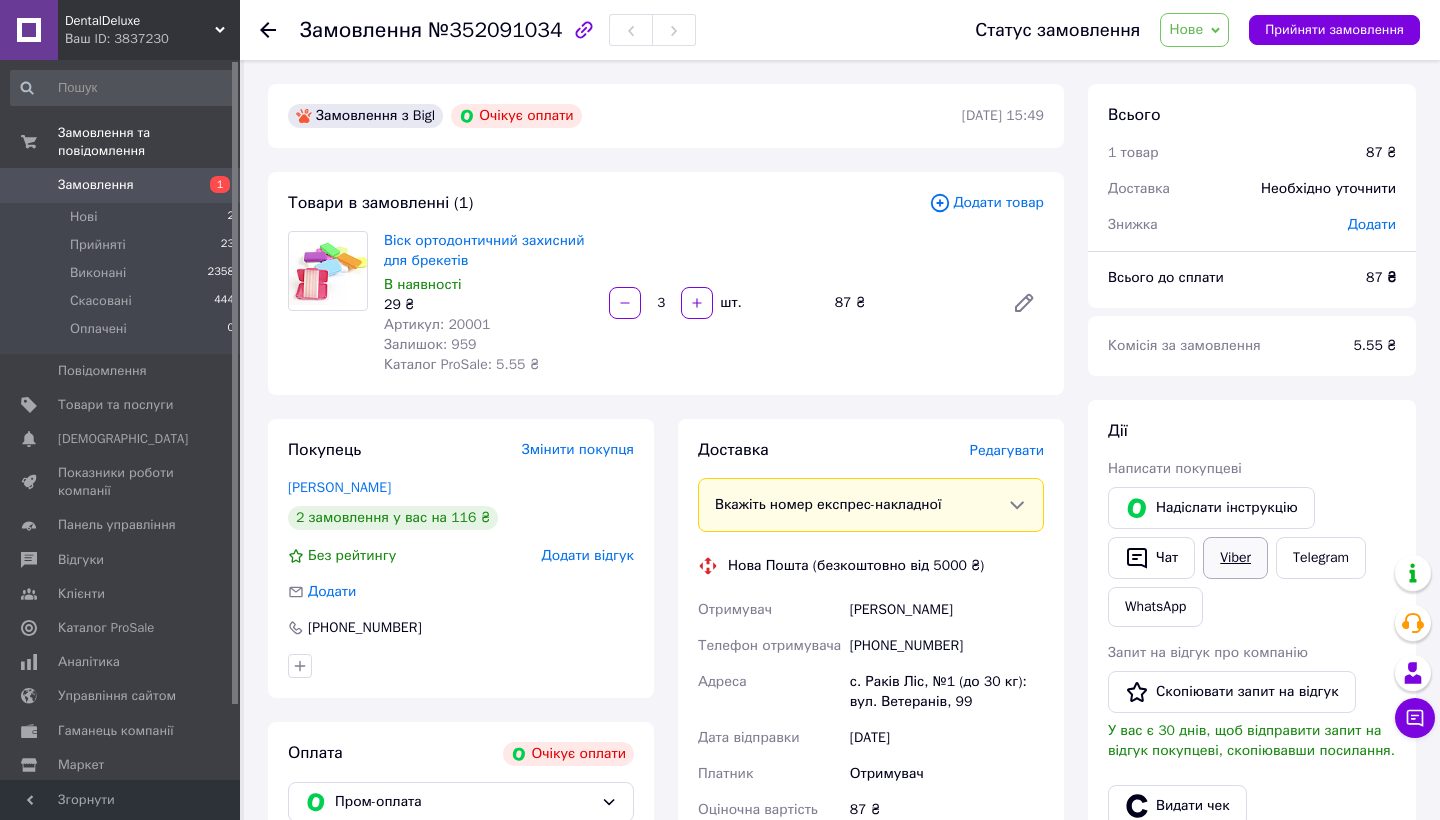 click on "Viber" at bounding box center (1235, 558) 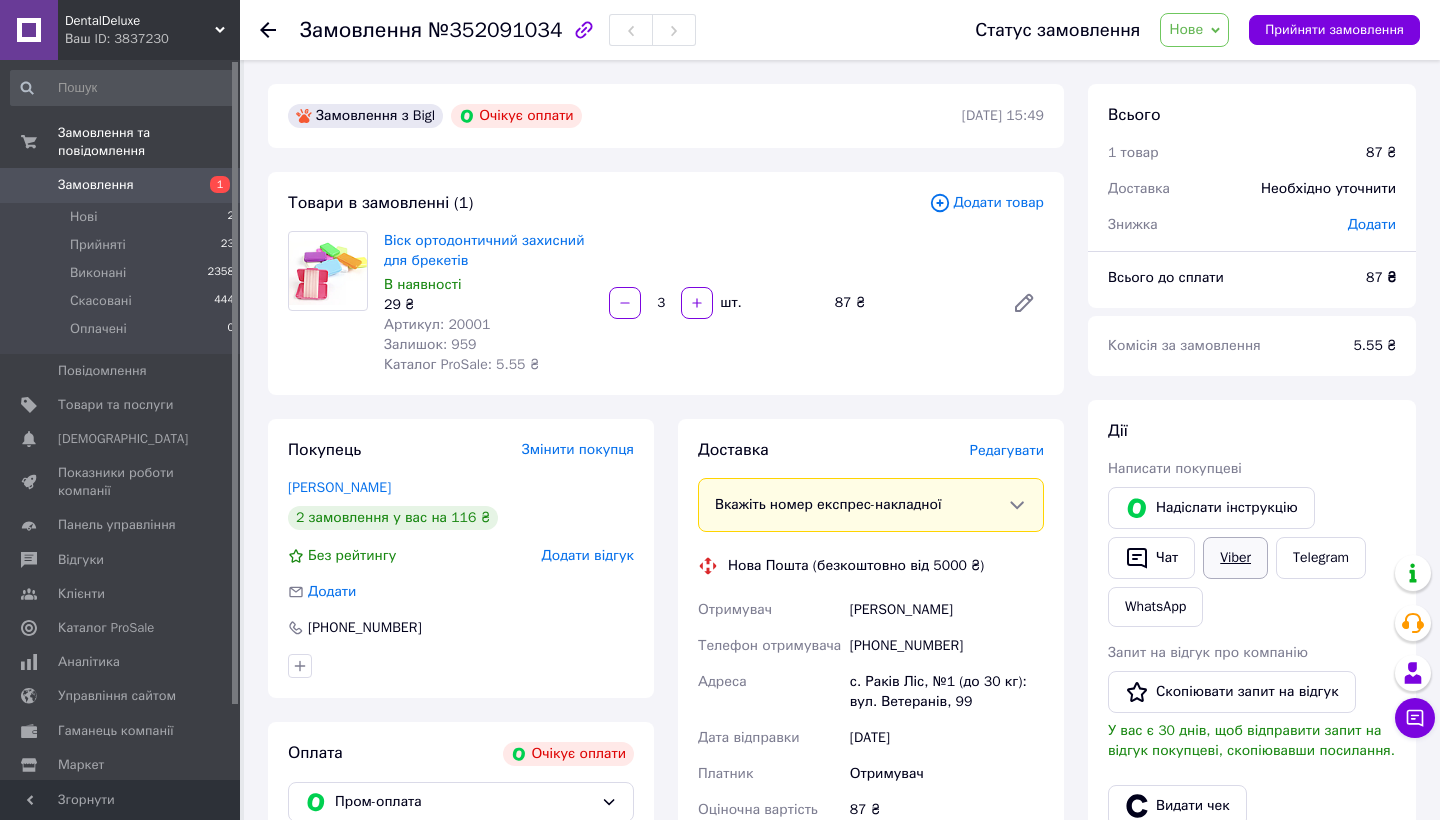 click on "Viber" at bounding box center [1235, 558] 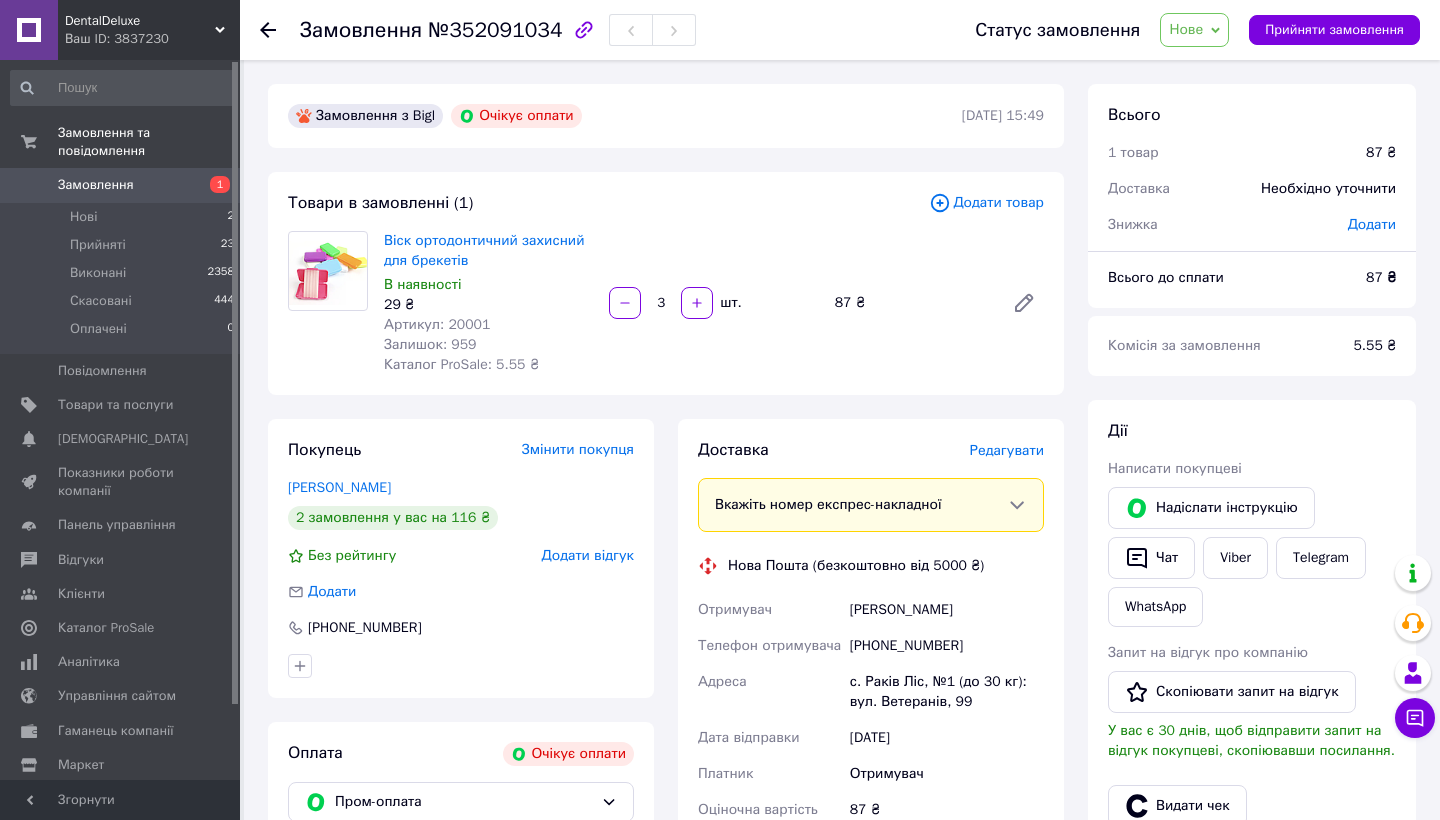 click 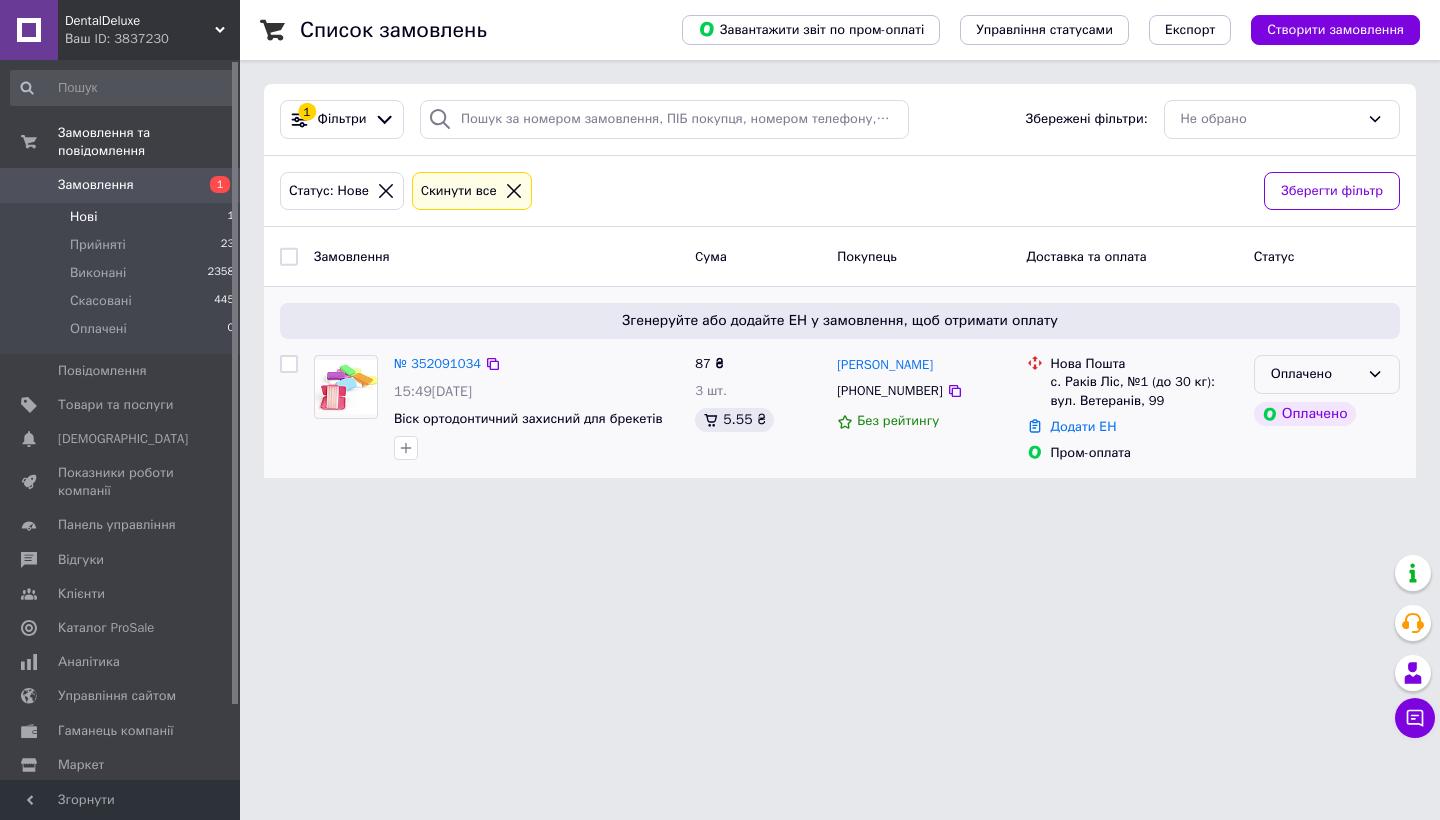 click on "Оплачено" at bounding box center (1315, 374) 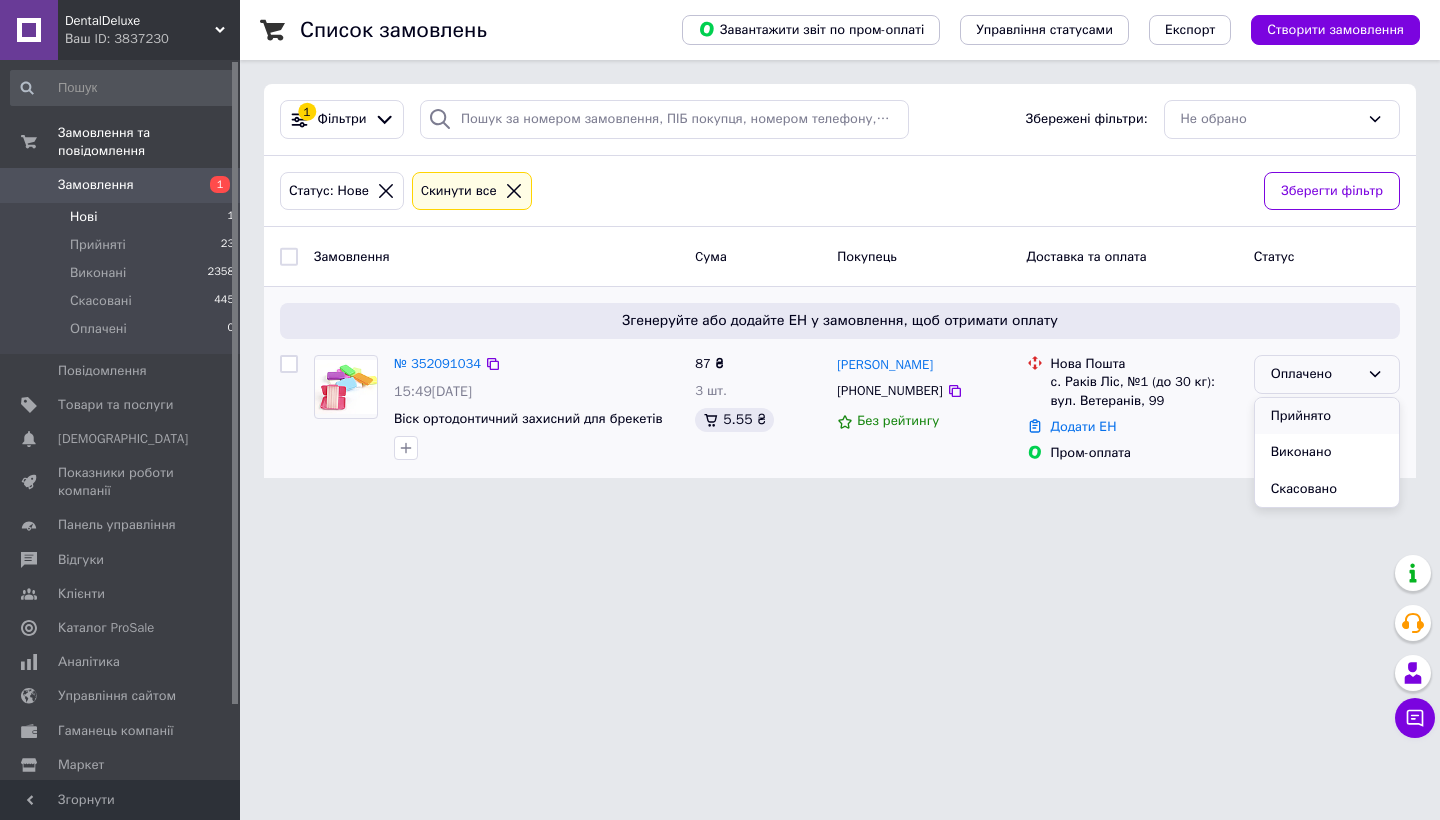 click on "Прийнято" at bounding box center [1327, 416] 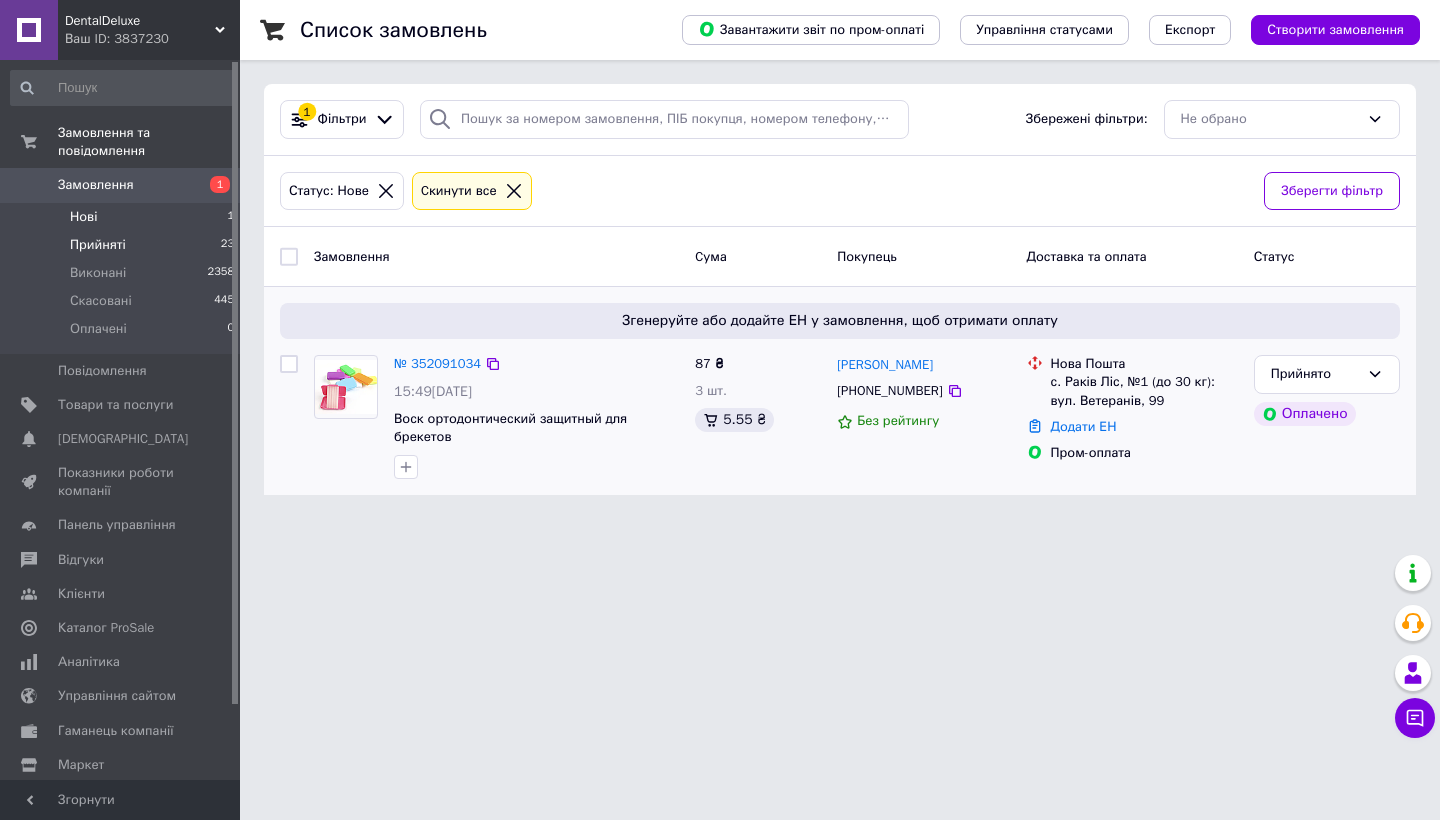click on "Прийняті" at bounding box center (98, 245) 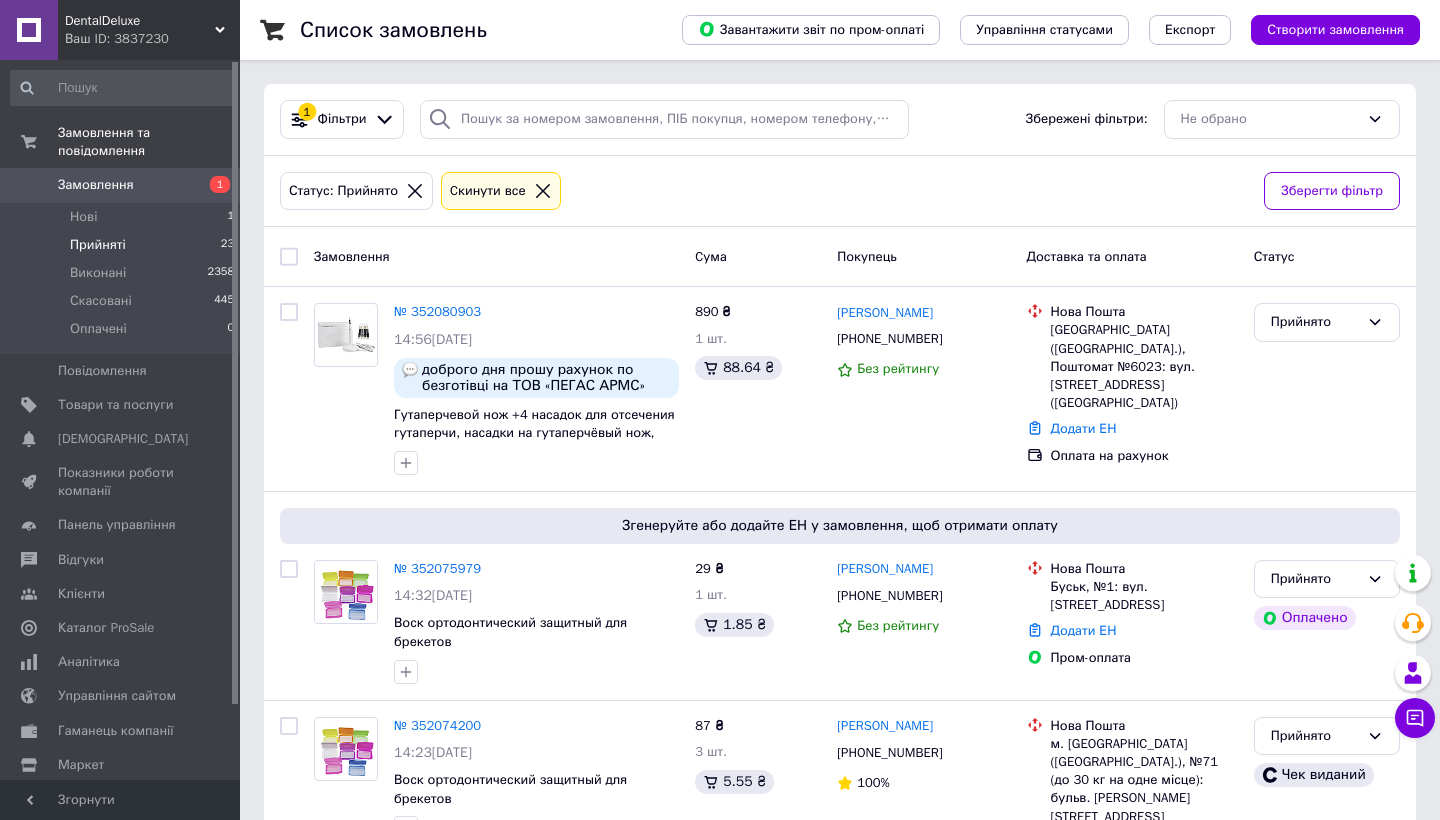 scroll, scrollTop: 0, scrollLeft: 0, axis: both 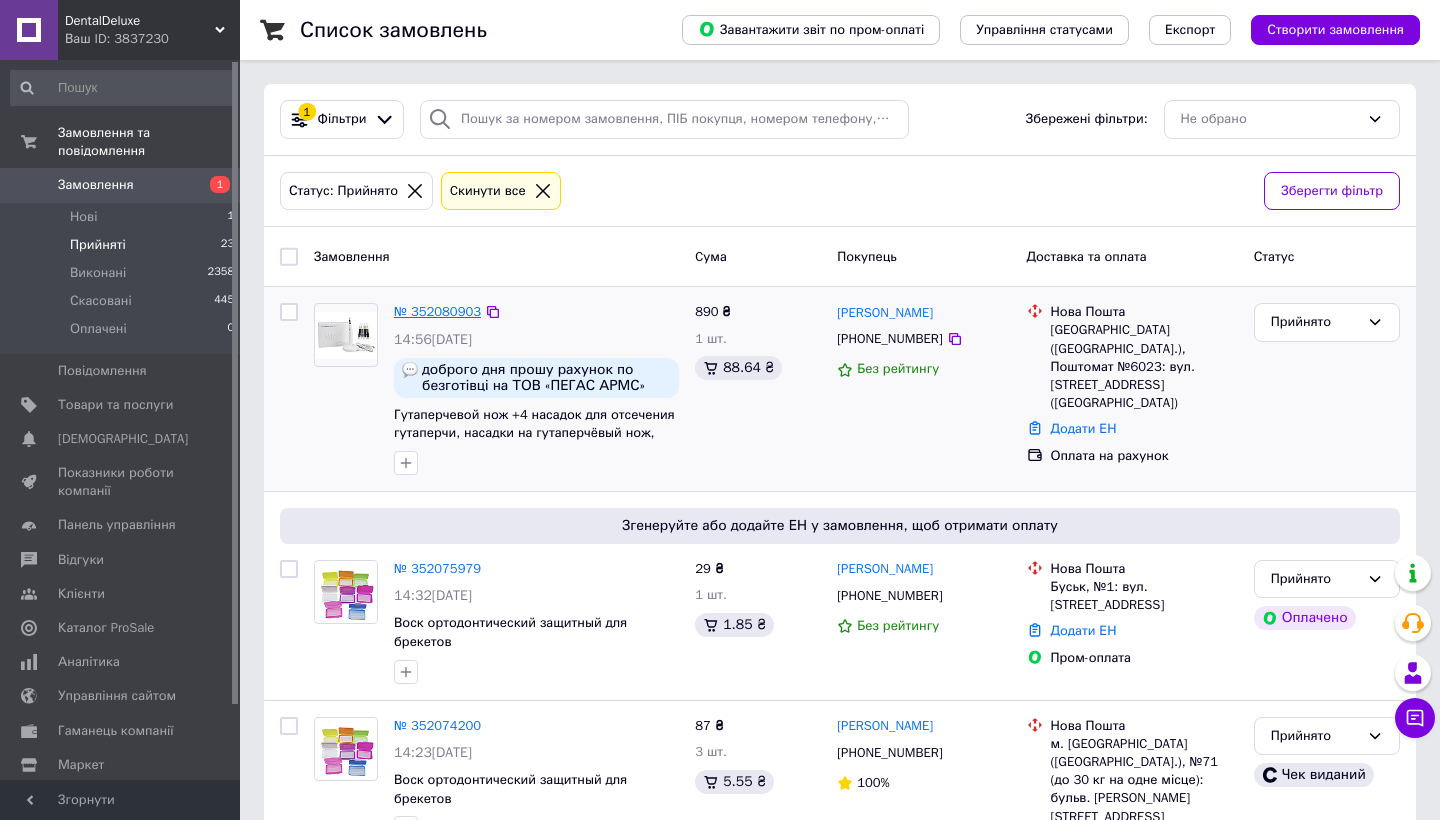 click on "№ 352080903" at bounding box center (437, 311) 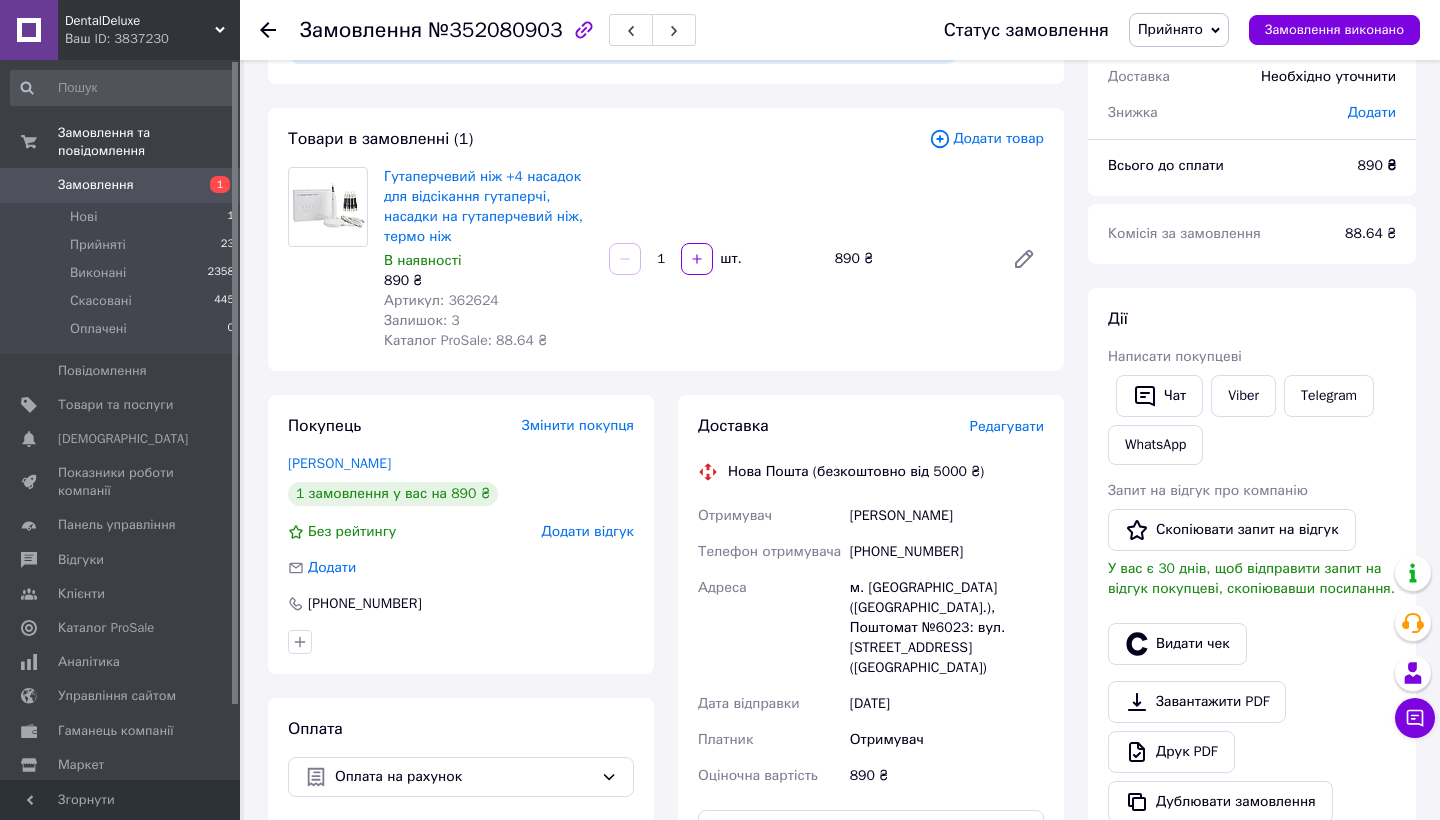 scroll, scrollTop: 132, scrollLeft: 0, axis: vertical 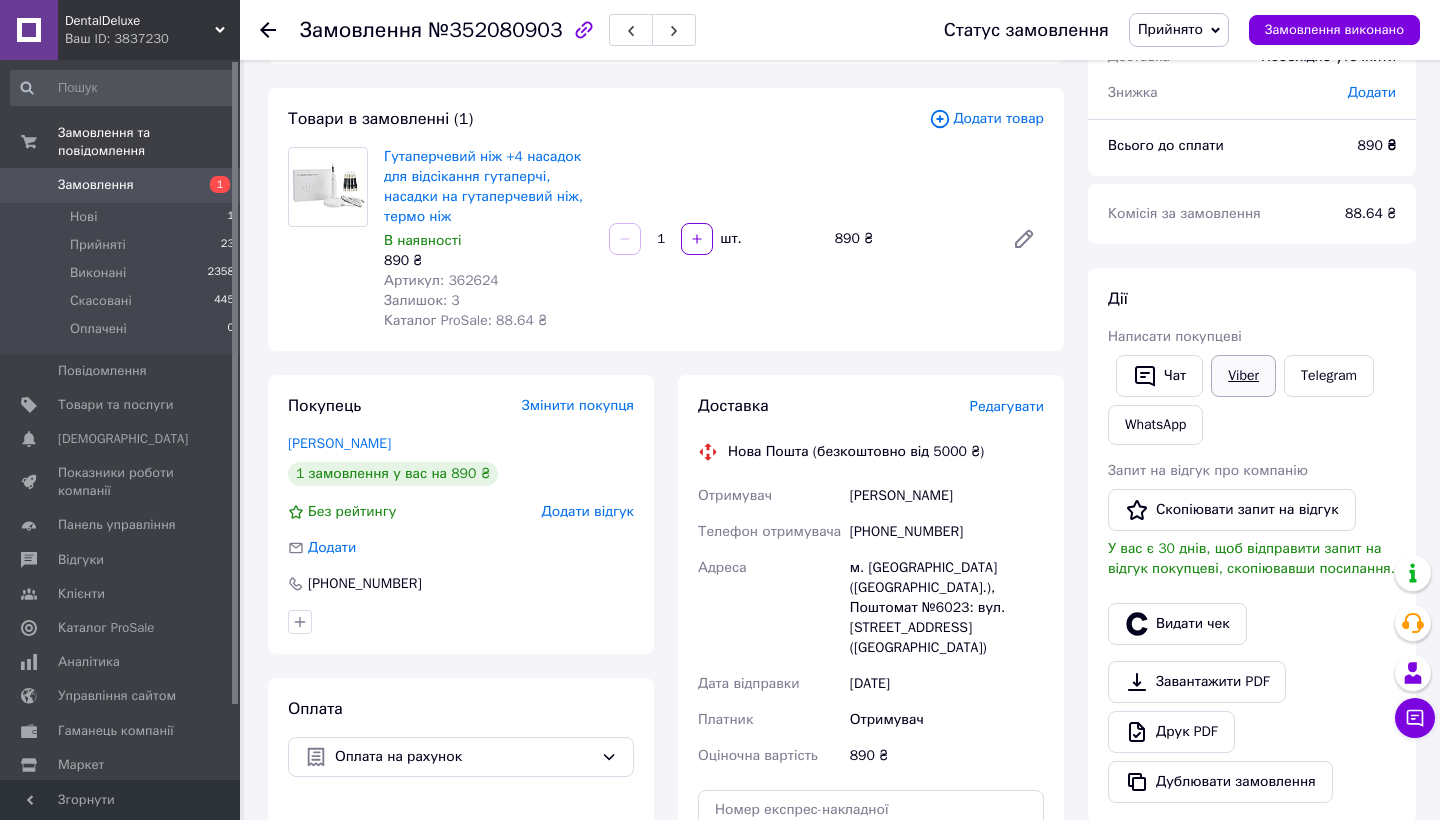 click on "Viber" at bounding box center [1243, 376] 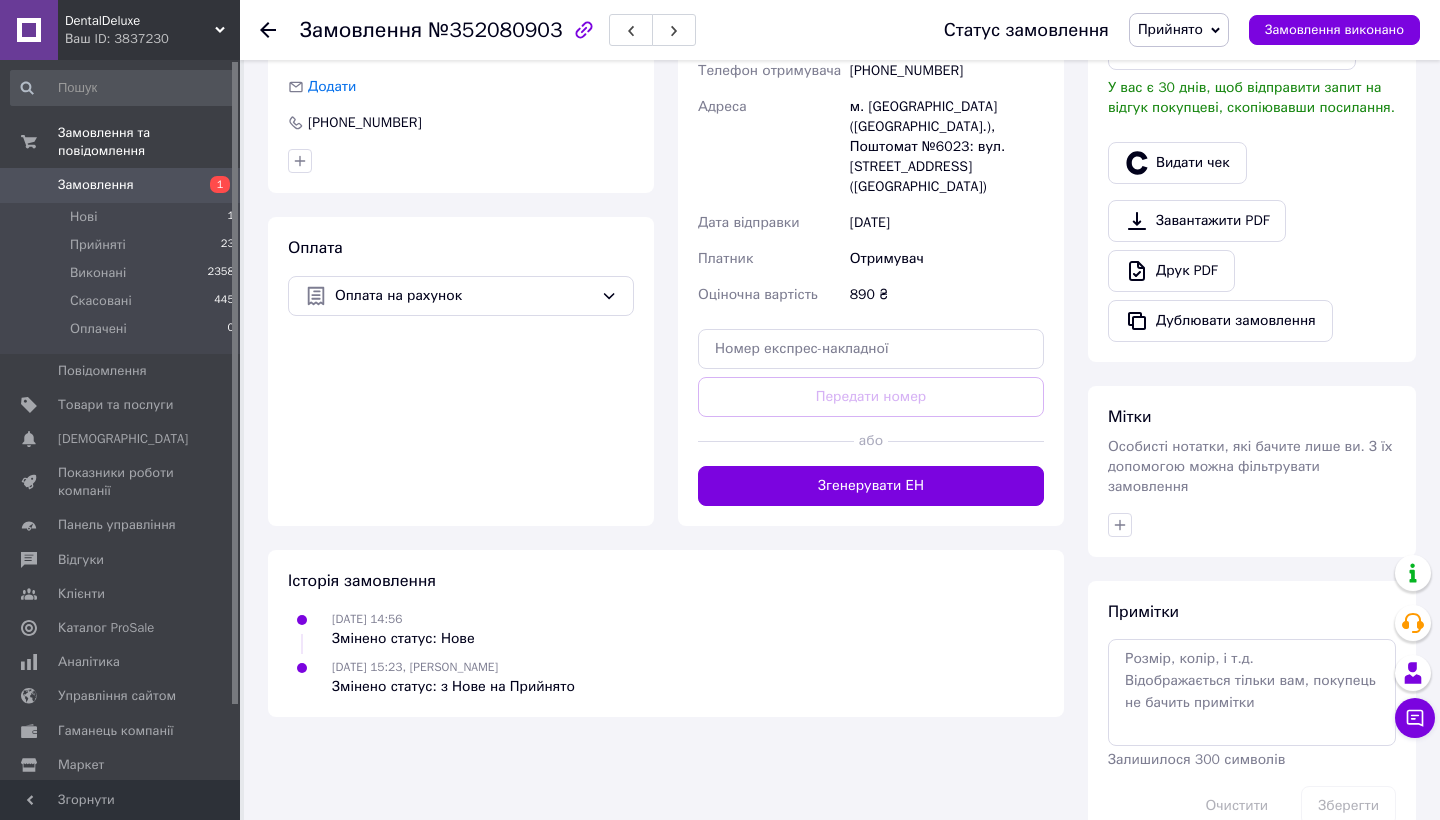 scroll, scrollTop: 590, scrollLeft: 0, axis: vertical 